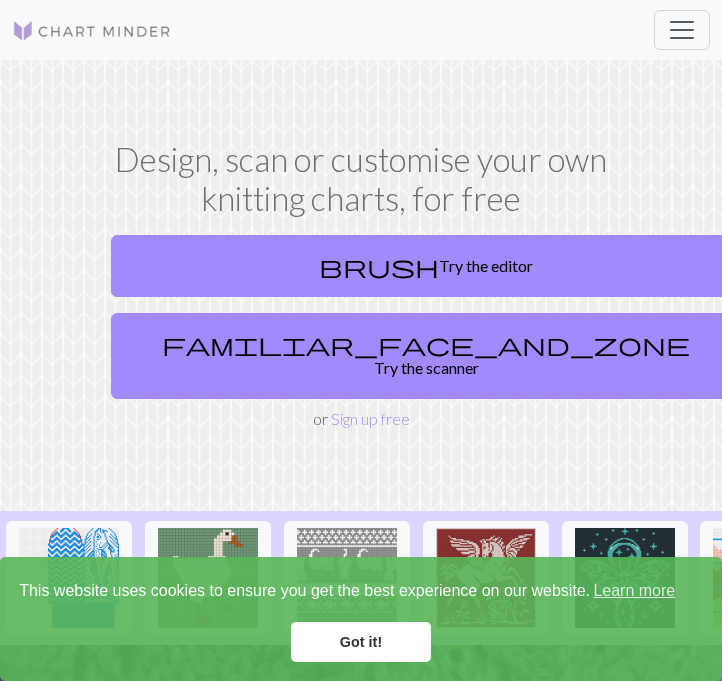 scroll, scrollTop: 0, scrollLeft: 0, axis: both 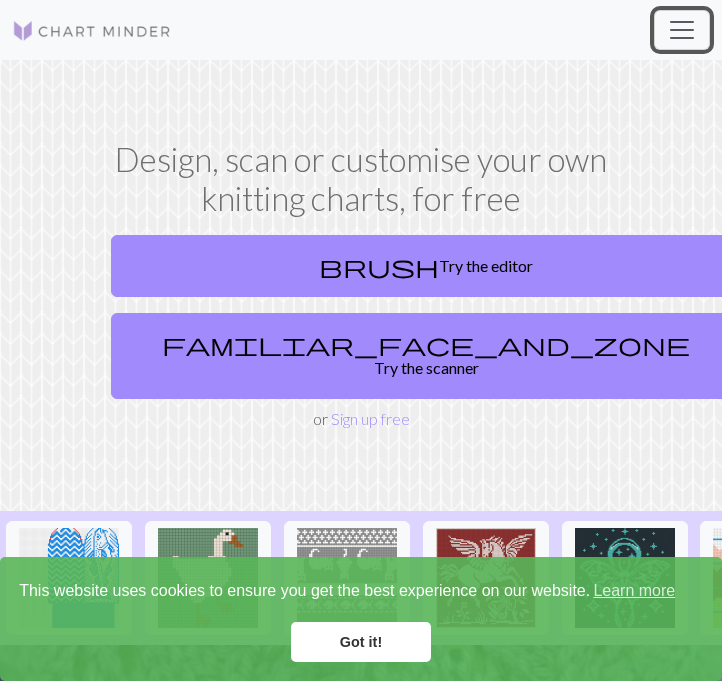 click at bounding box center (682, 30) 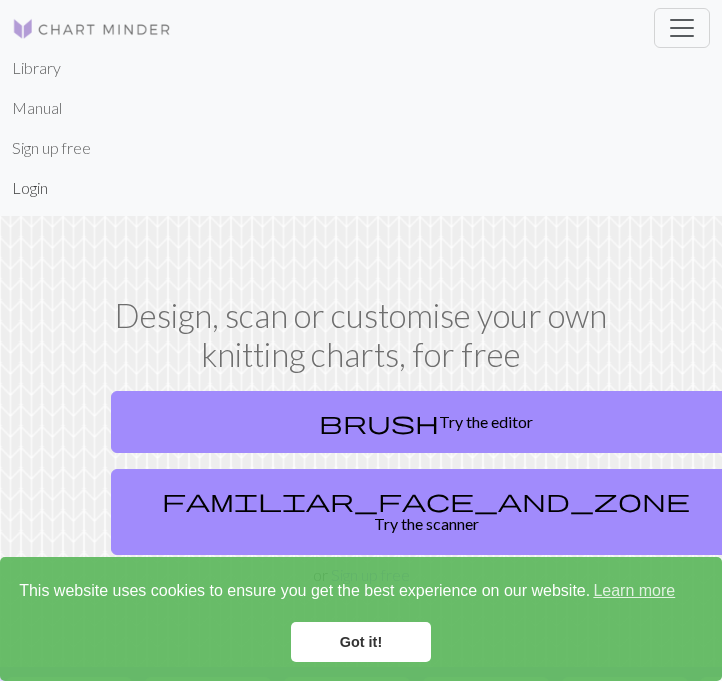click on "Login" at bounding box center (30, 188) 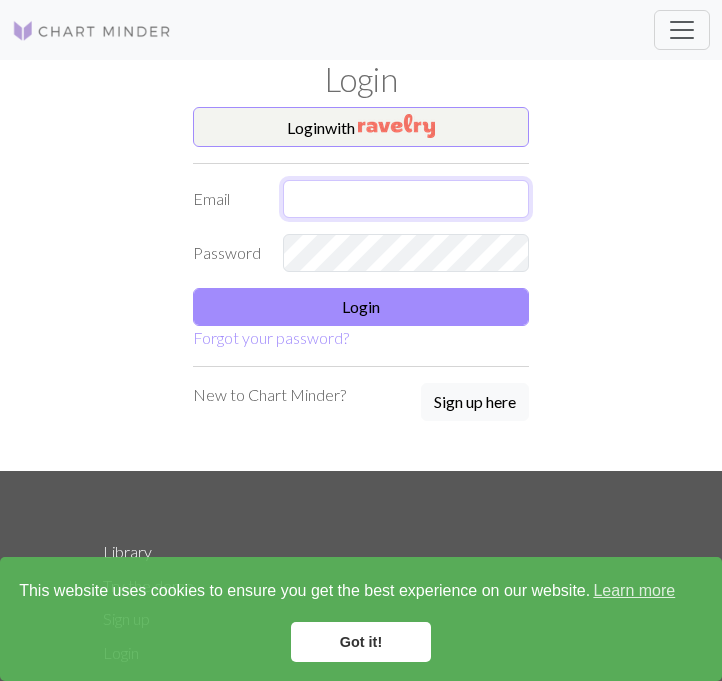 click at bounding box center [406, 199] 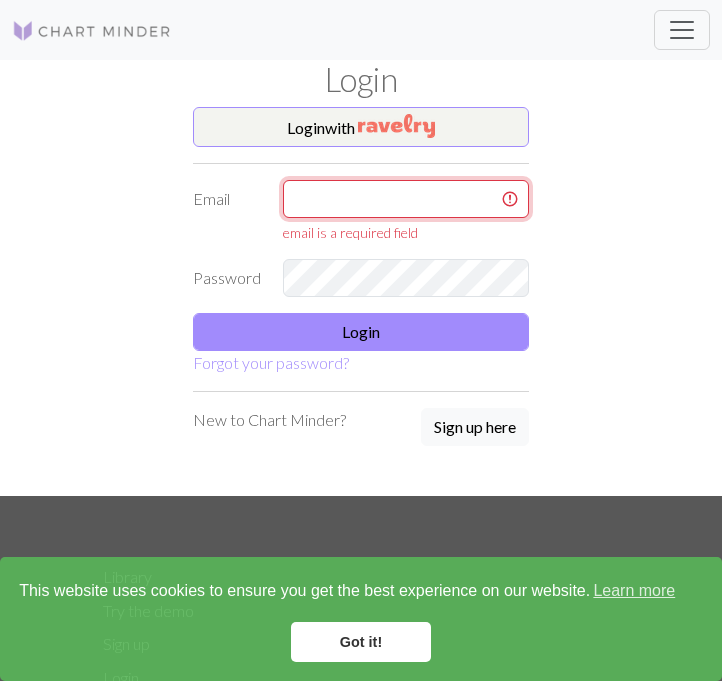 type on "[EMAIL_ADDRESS][DOMAIN_NAME]" 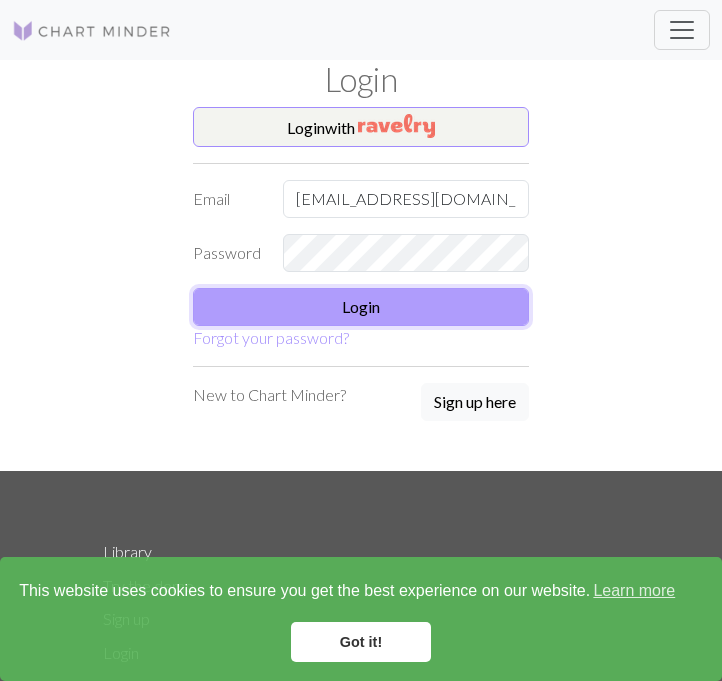 click on "Login" at bounding box center (361, 307) 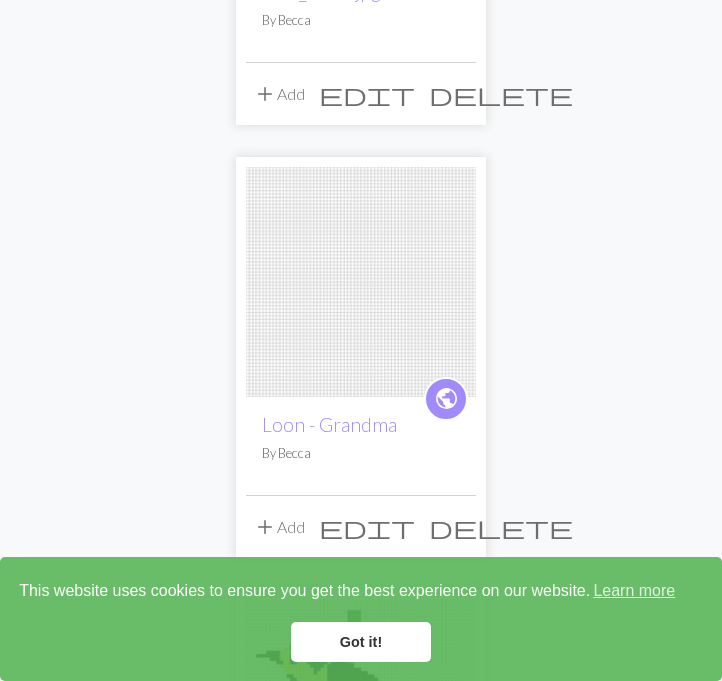scroll, scrollTop: 1520, scrollLeft: 0, axis: vertical 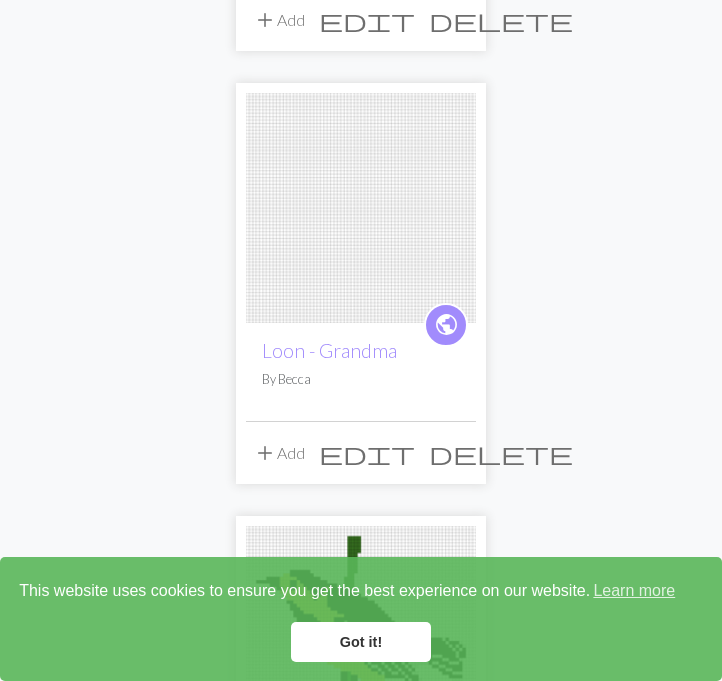 click on "delete" at bounding box center [501, 453] 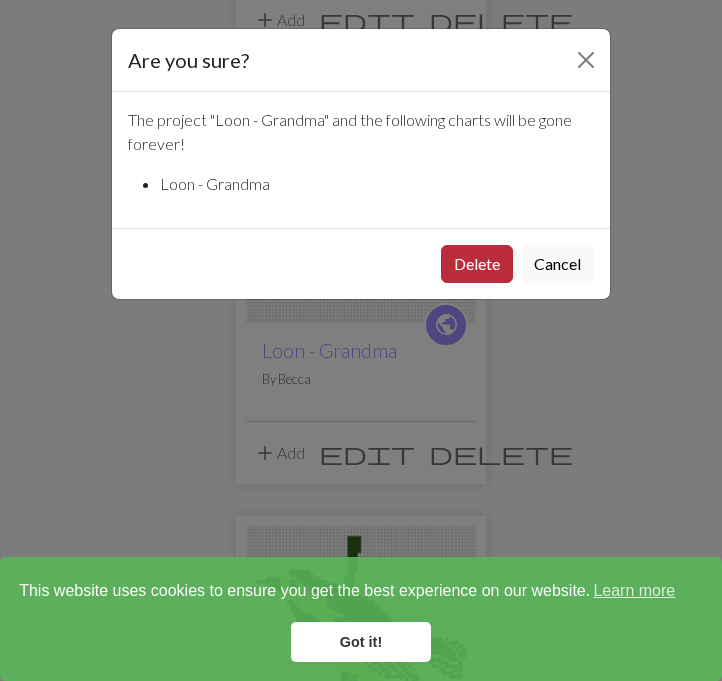 click on "Delete" at bounding box center [477, 264] 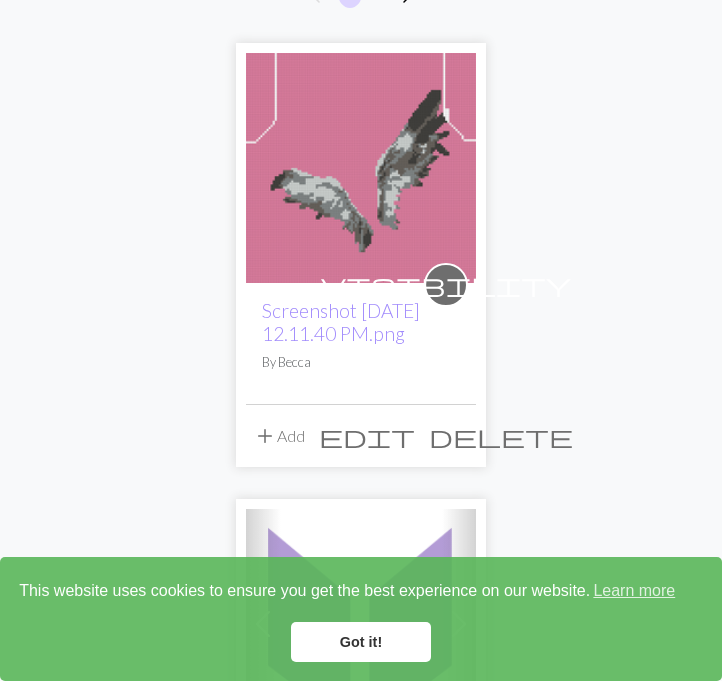 scroll, scrollTop: 0, scrollLeft: 0, axis: both 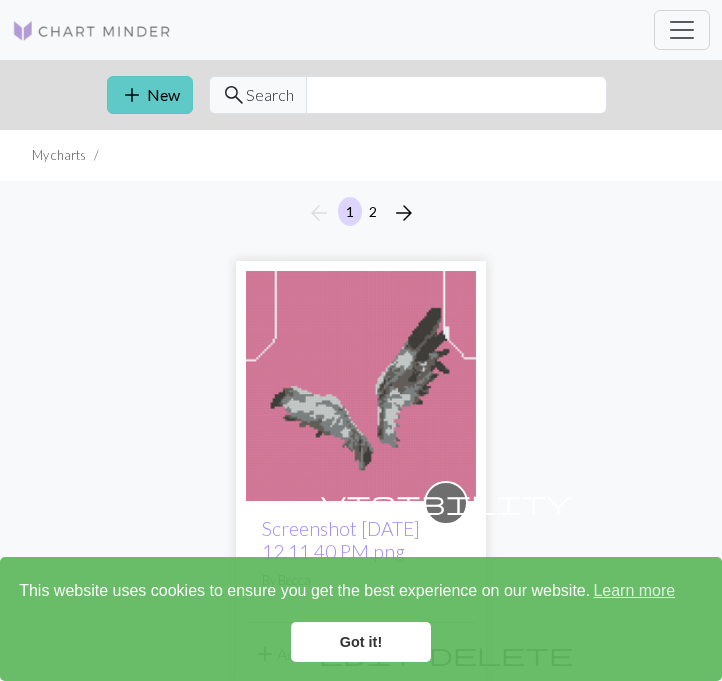 click on "add   New" at bounding box center (150, 95) 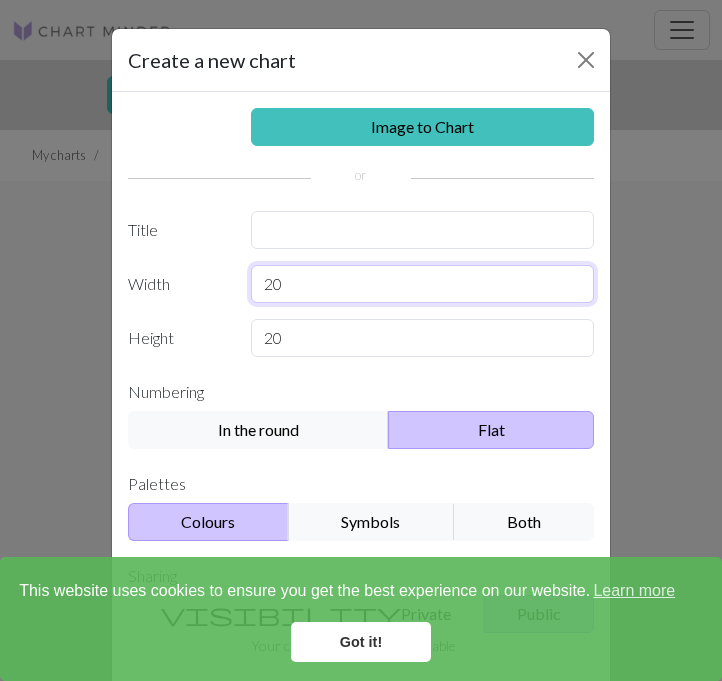 click on "20" at bounding box center [423, 284] 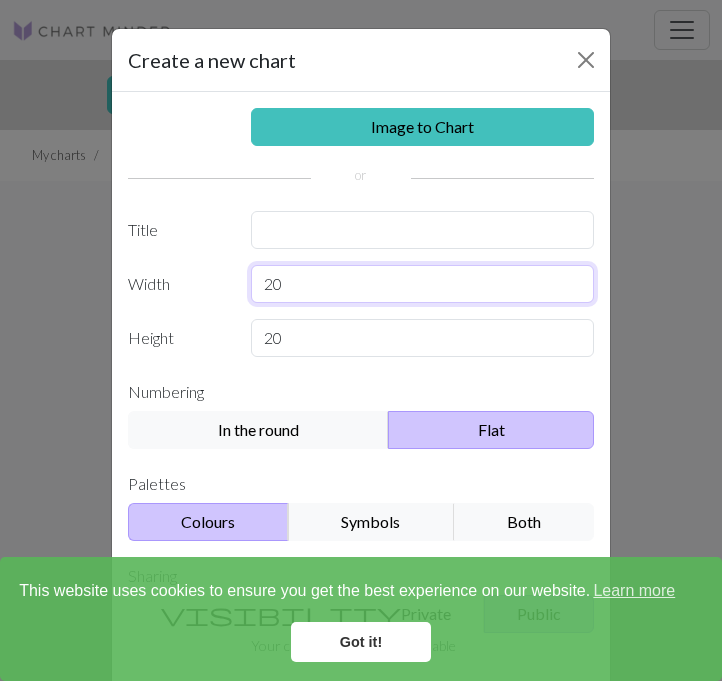 type on "2" 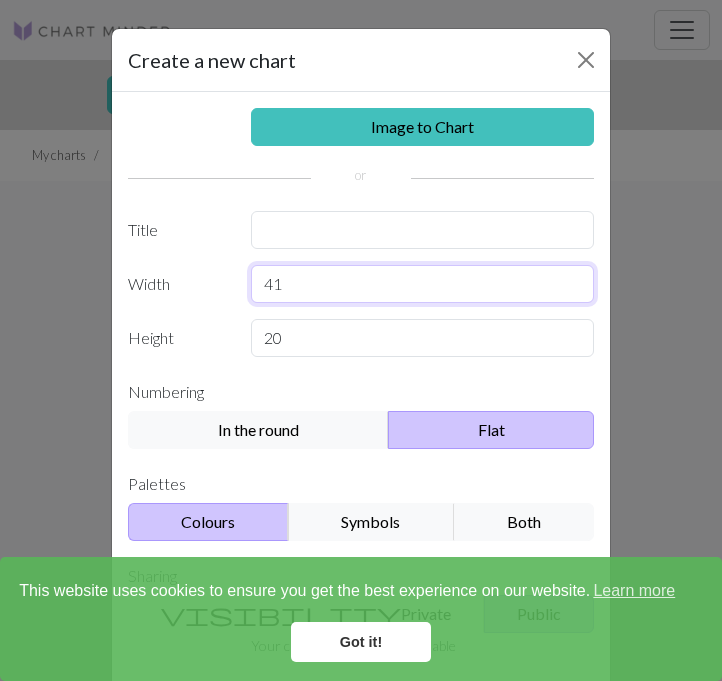 type on "41" 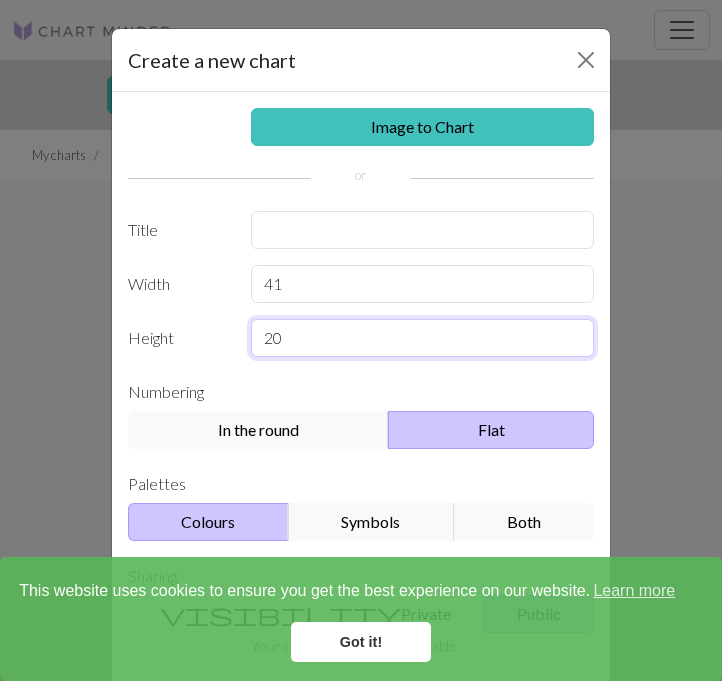 click on "20" at bounding box center (423, 338) 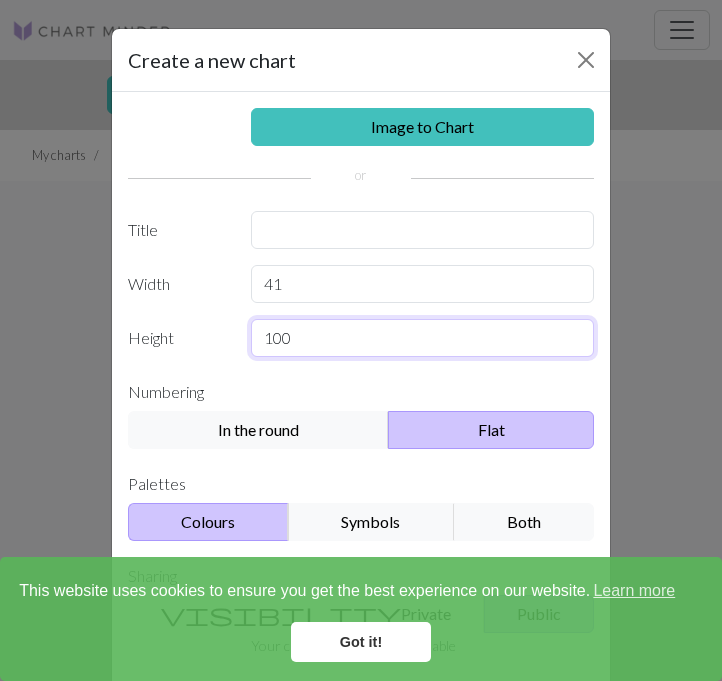 type on "100" 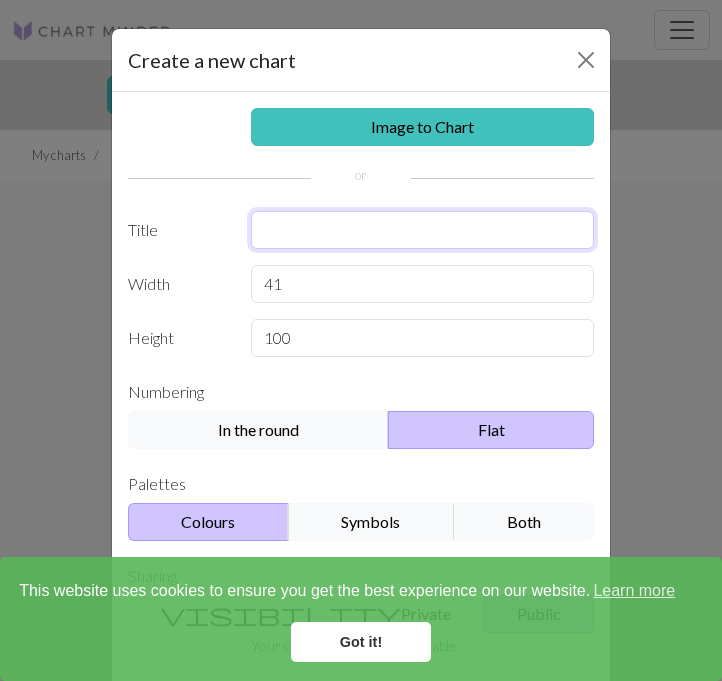 click at bounding box center (423, 230) 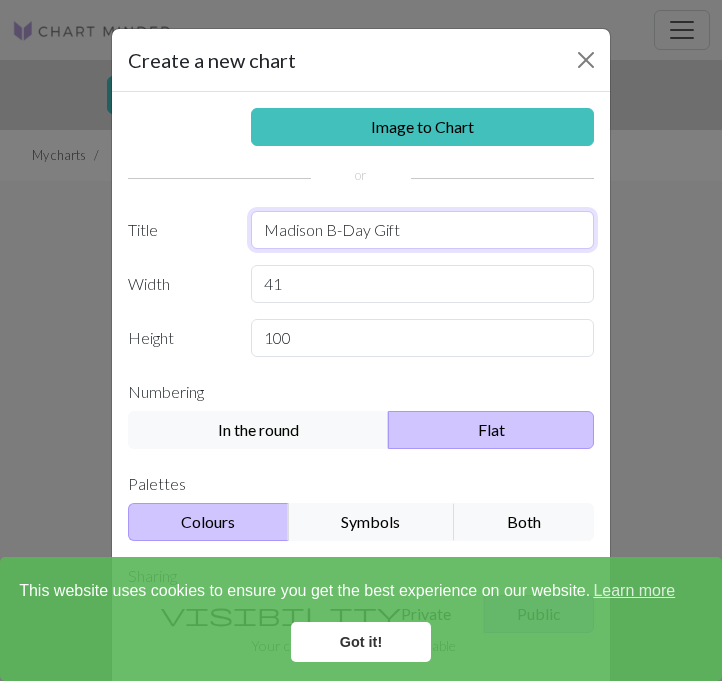 type on "Madison B-Day Gift" 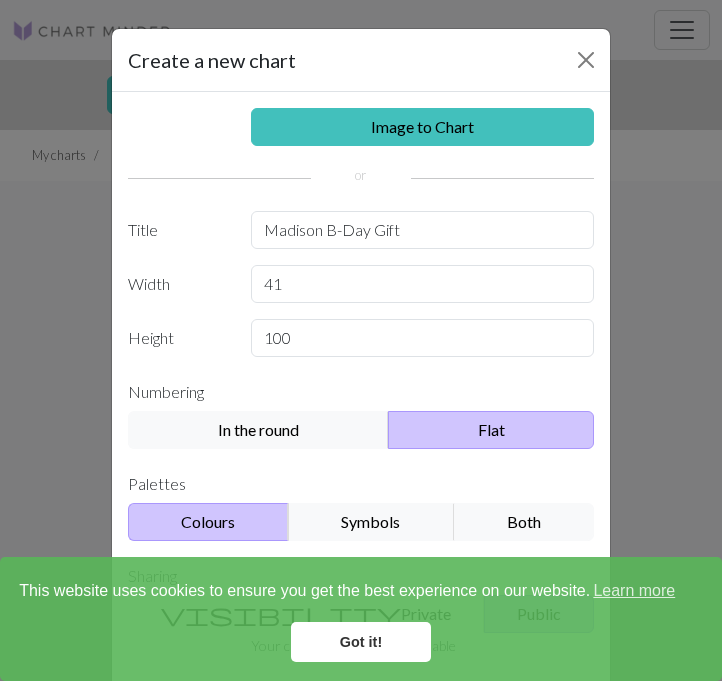 click on "Got it!" at bounding box center (361, 642) 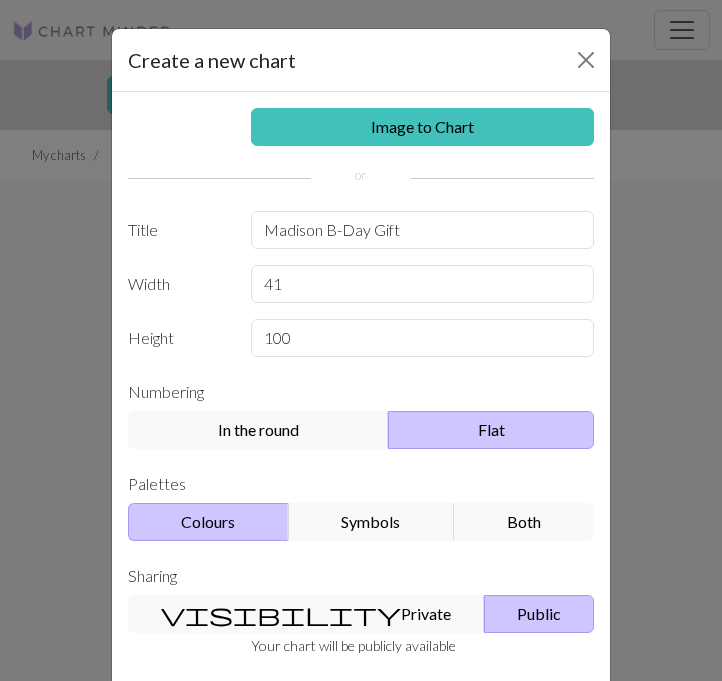 scroll, scrollTop: 124, scrollLeft: 0, axis: vertical 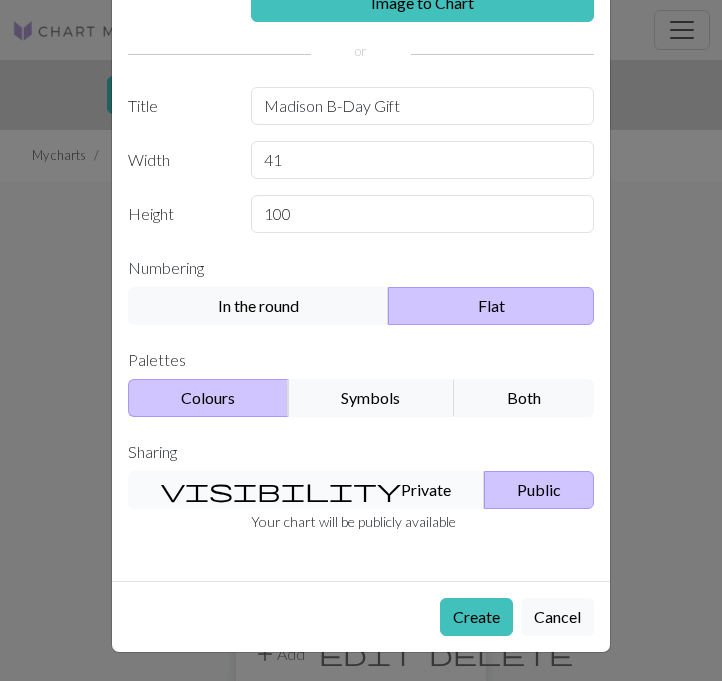 click on "visibility  Private" at bounding box center [306, 490] 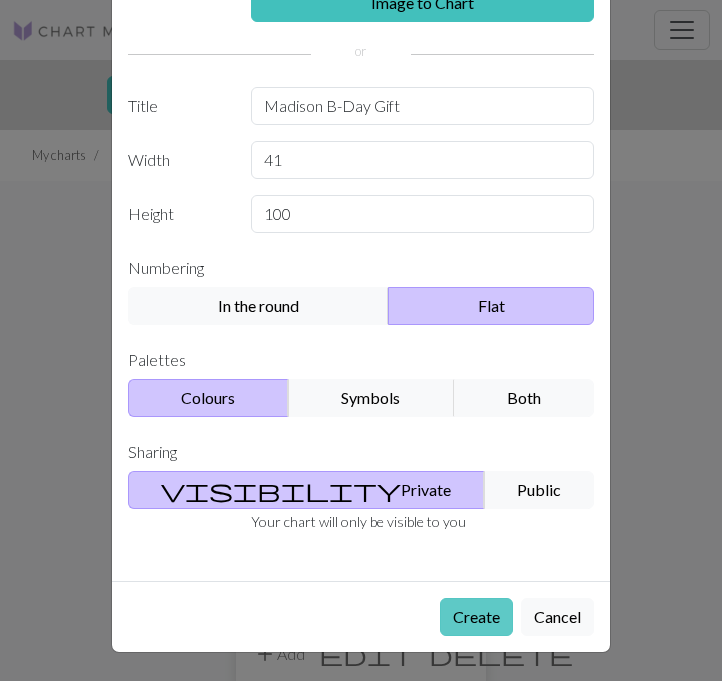 click on "Create" at bounding box center (476, 617) 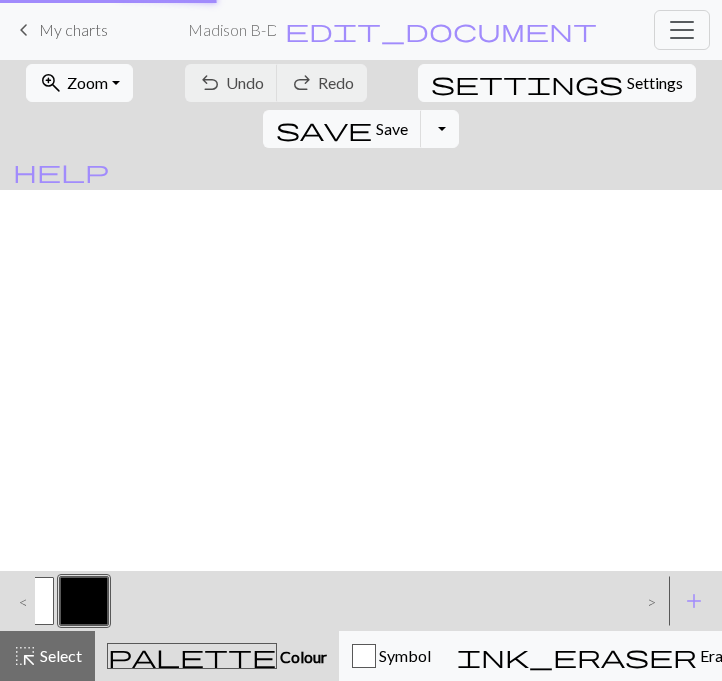 click on "This website uses cookies to ensure you get the best experience on our website.  Learn more Got it! keyboard_arrow_left   My charts Madison B-Day Gift edit_document Edit settings My charts Library Manual Hi  Becca   pro Account settings Logout zoom_in Zoom Zoom Fit all Fit width Fit height 50% 100% 150% 200% undo Undo Undo redo Redo Redo settings  Settings save Save Save Toggle Dropdown file_copy  Save a copy save_alt  Download help Show me around < > add Add a  colour highlight_alt   Select   Select palette   Colour   Colour   Symbol ink_eraser   Erase   Erase call_to_action   Knitting mode   Knitting mode Make knitting charts for free | Chart Minder" at bounding box center [361, 340] 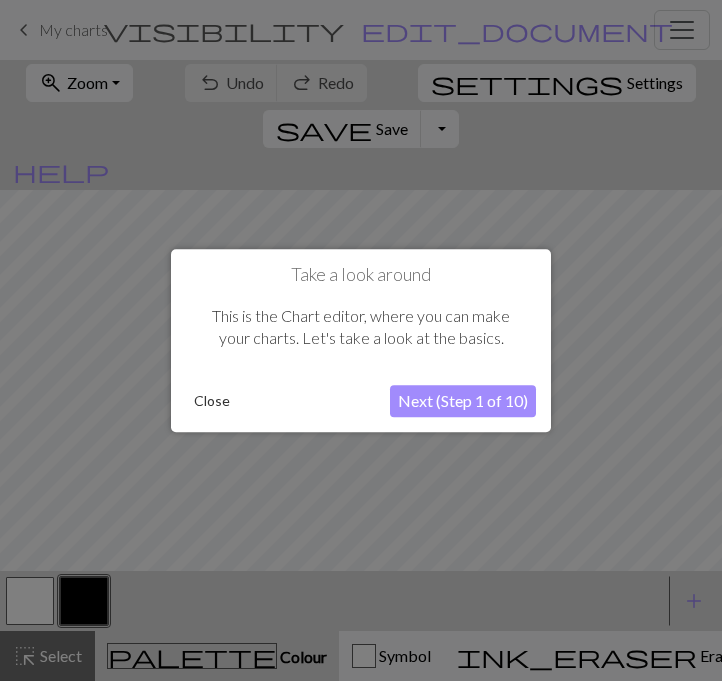 click on "Close" at bounding box center (212, 401) 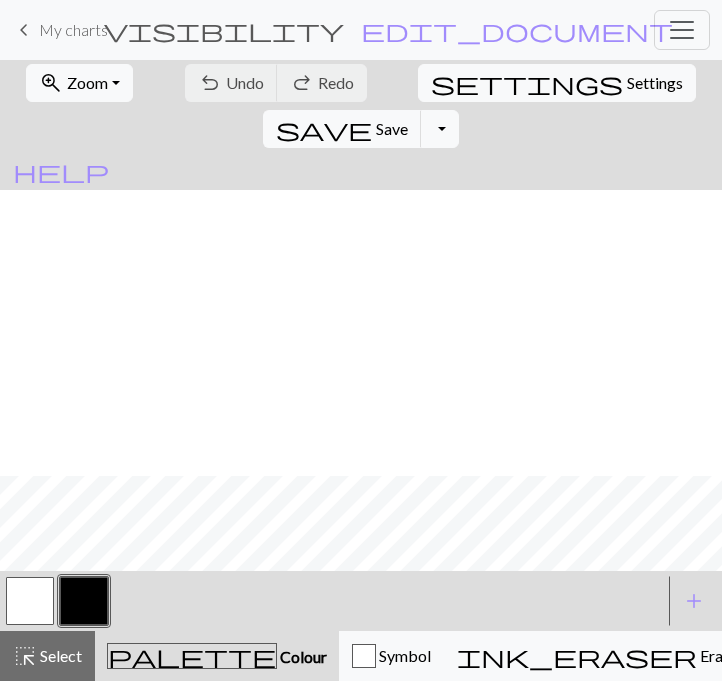 scroll, scrollTop: 1625, scrollLeft: 0, axis: vertical 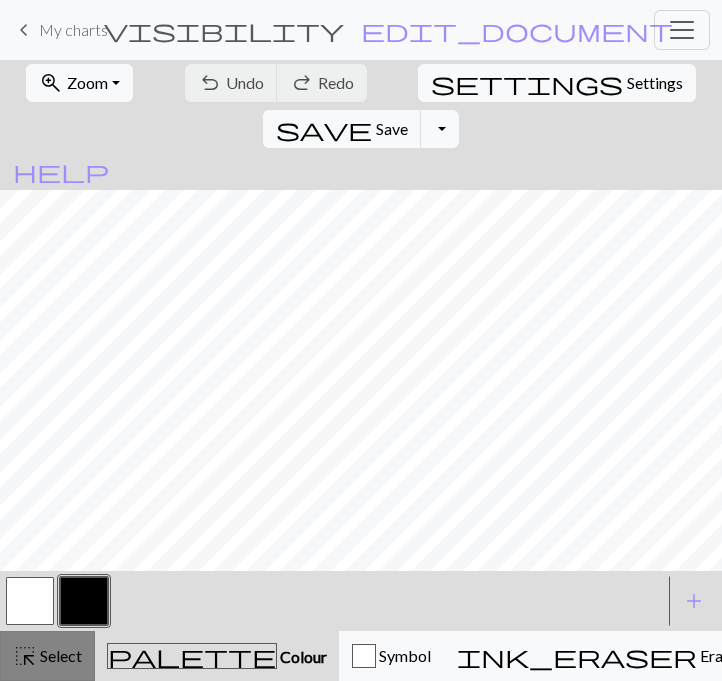 click on "highlight_alt" at bounding box center [25, 656] 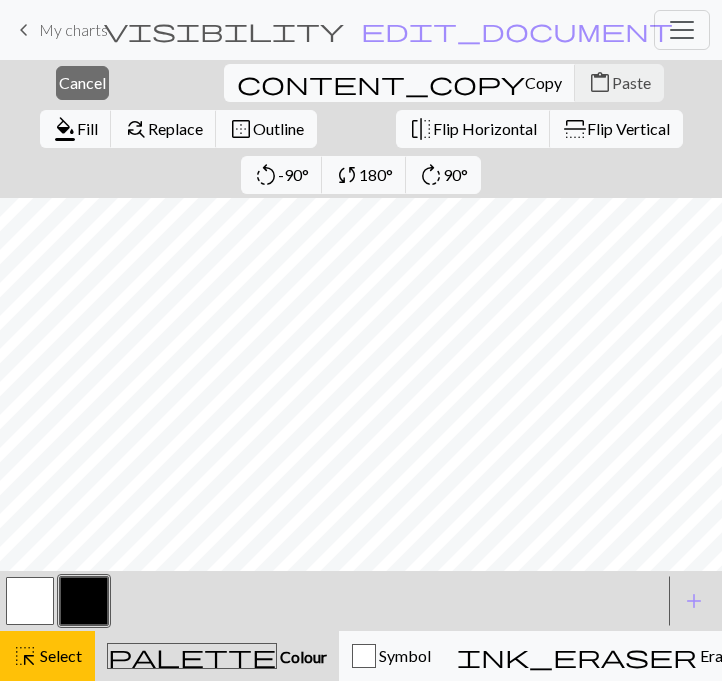 click on "close Cancel content_copy  Copy content_paste  Paste format_color_fill  Fill find_replace  Replace border_outer  Outline flip  Flip Horizontal flip  Flip Vertical rotate_left  -90° sync  180° rotate_right  90° < > add Add a  colour highlight_alt   Select   Select palette   Colour   Colour   Symbol ink_eraser   Erase   Erase call_to_action   Knitting mode   Knitting mode" at bounding box center (361, 370) 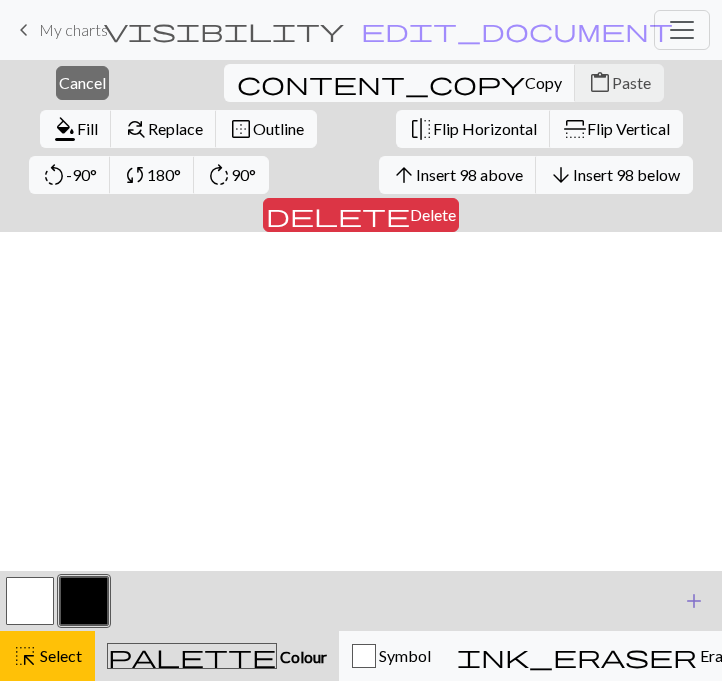 scroll, scrollTop: 1717, scrollLeft: 211, axis: both 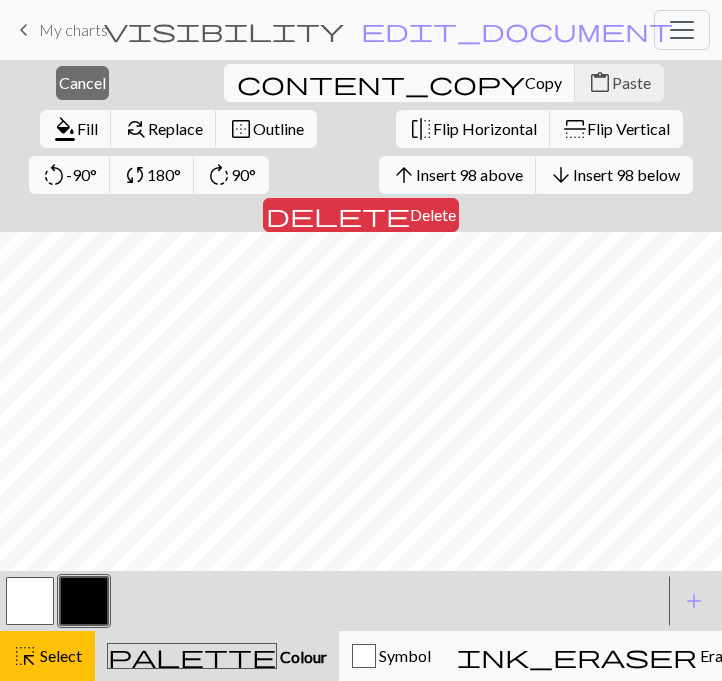 click on "palette" at bounding box center (192, 656) 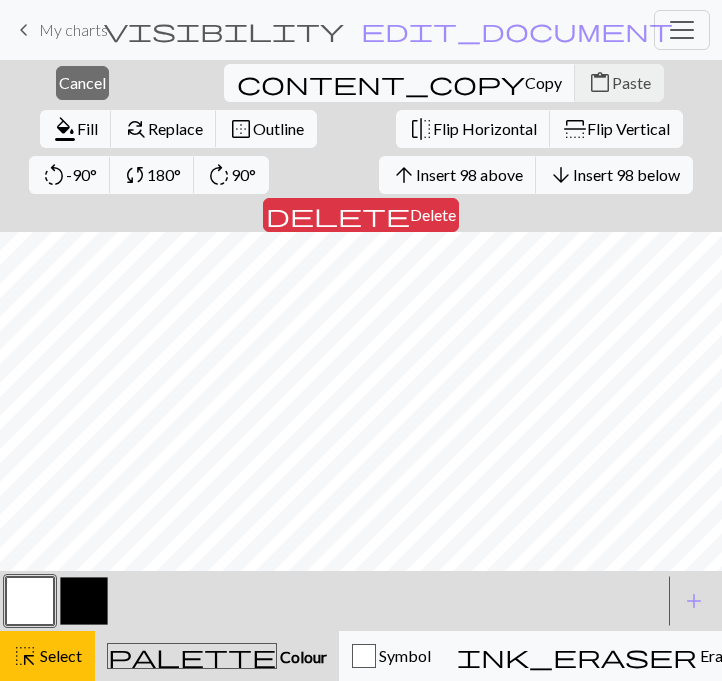 click at bounding box center [84, 601] 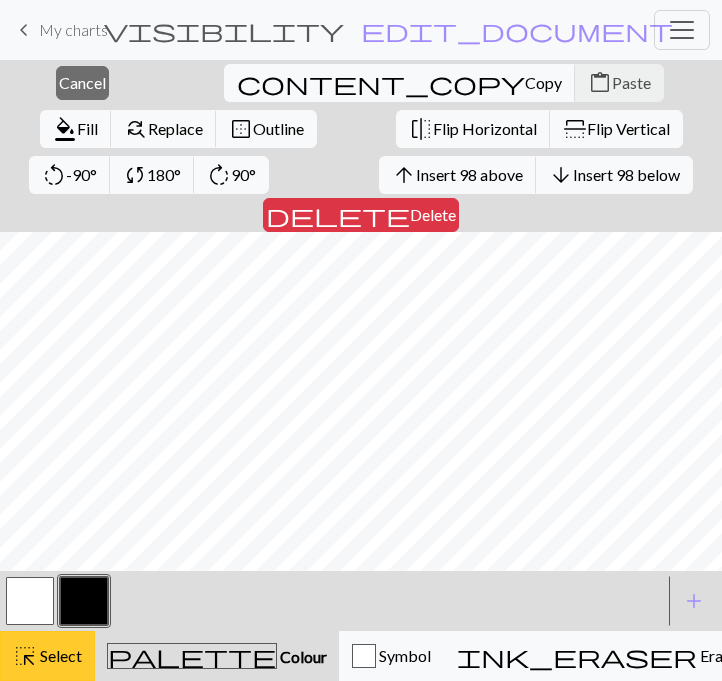click on "Select" at bounding box center (59, 655) 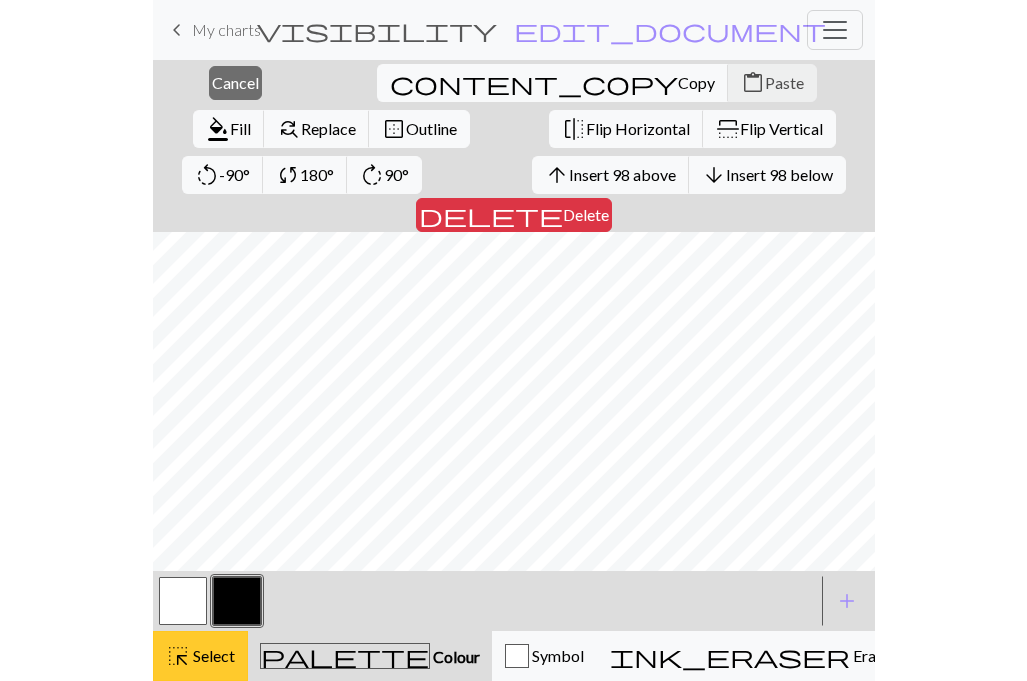 scroll, scrollTop: 1625, scrollLeft: 211, axis: both 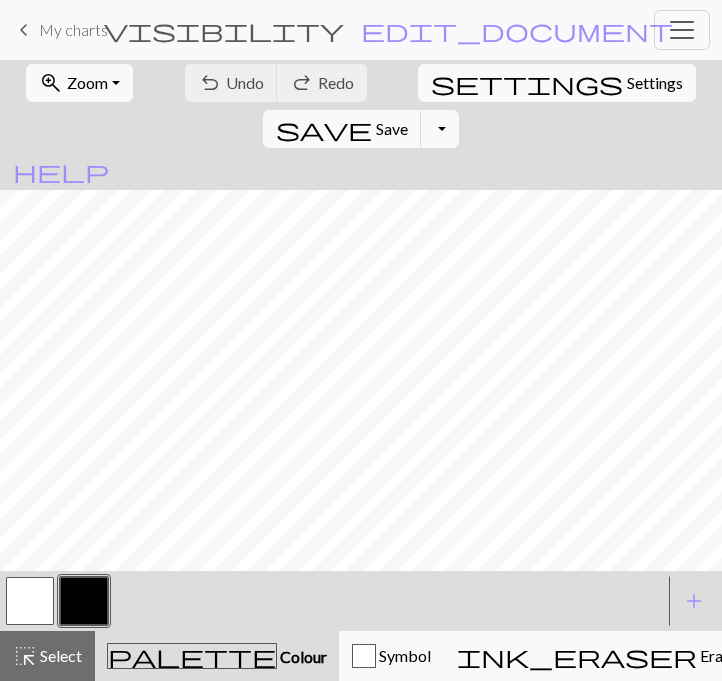 click on "palette" at bounding box center [192, 656] 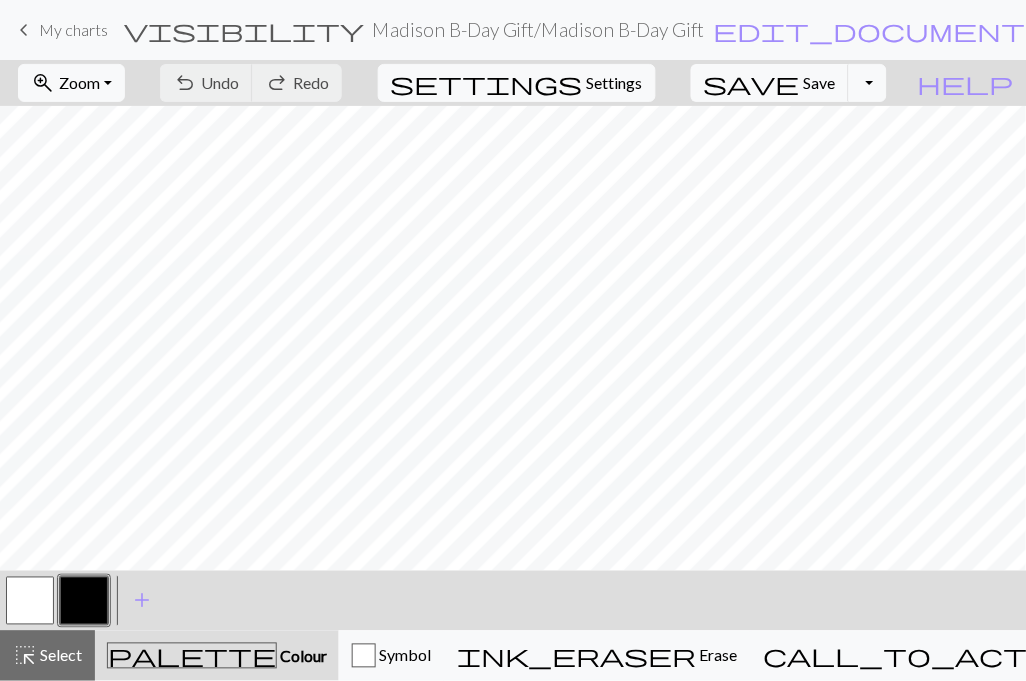 scroll, scrollTop: 1625, scrollLeft: 169, axis: both 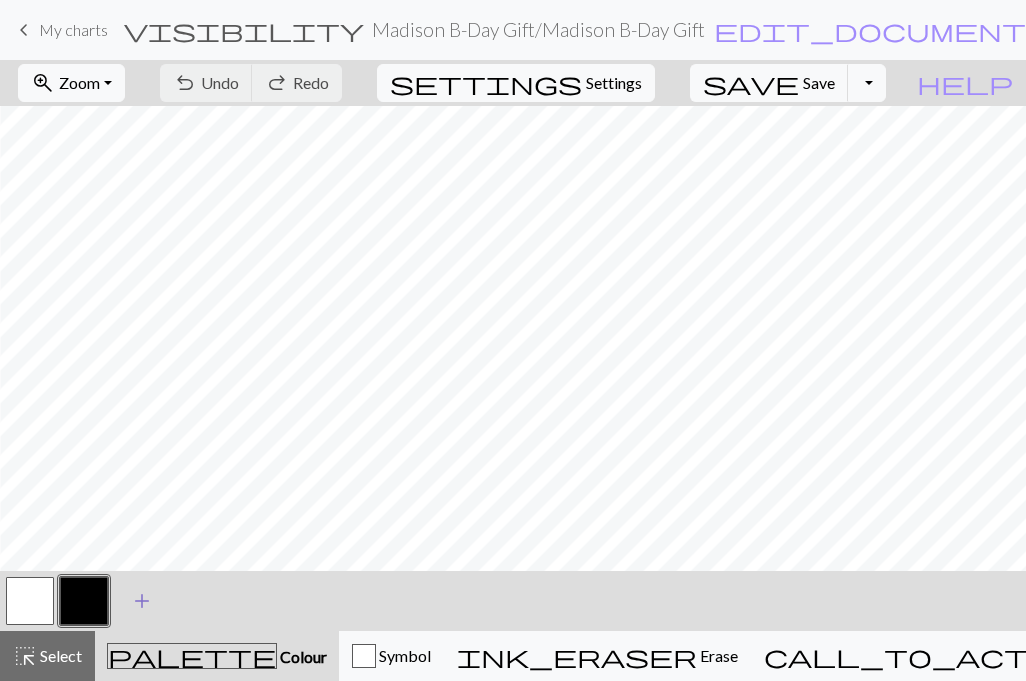 click on "add" at bounding box center (142, 601) 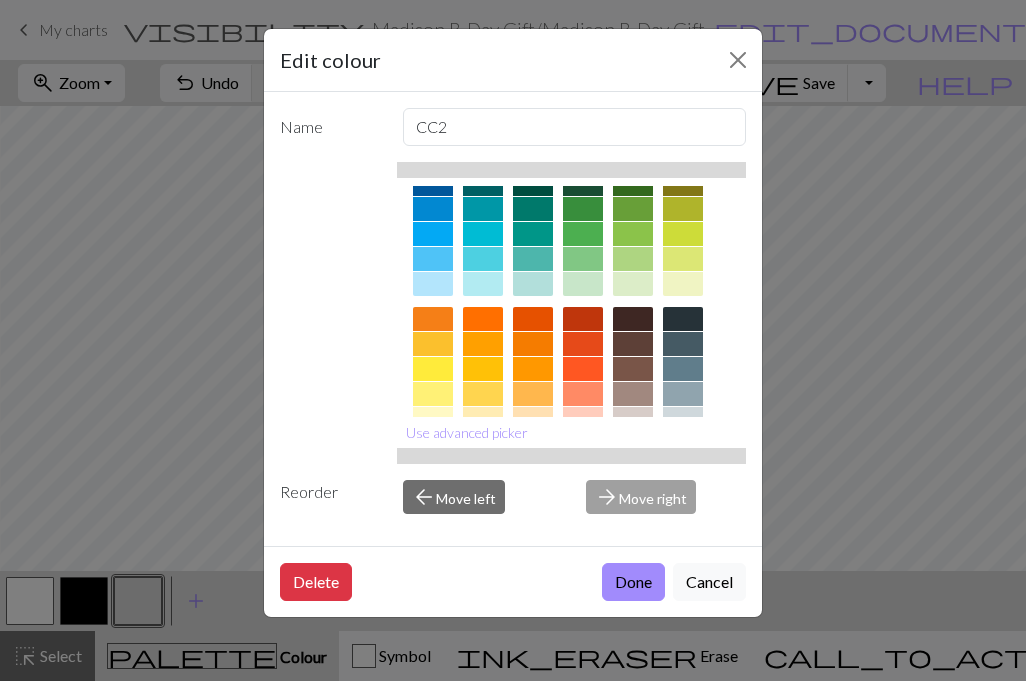scroll, scrollTop: 337, scrollLeft: 0, axis: vertical 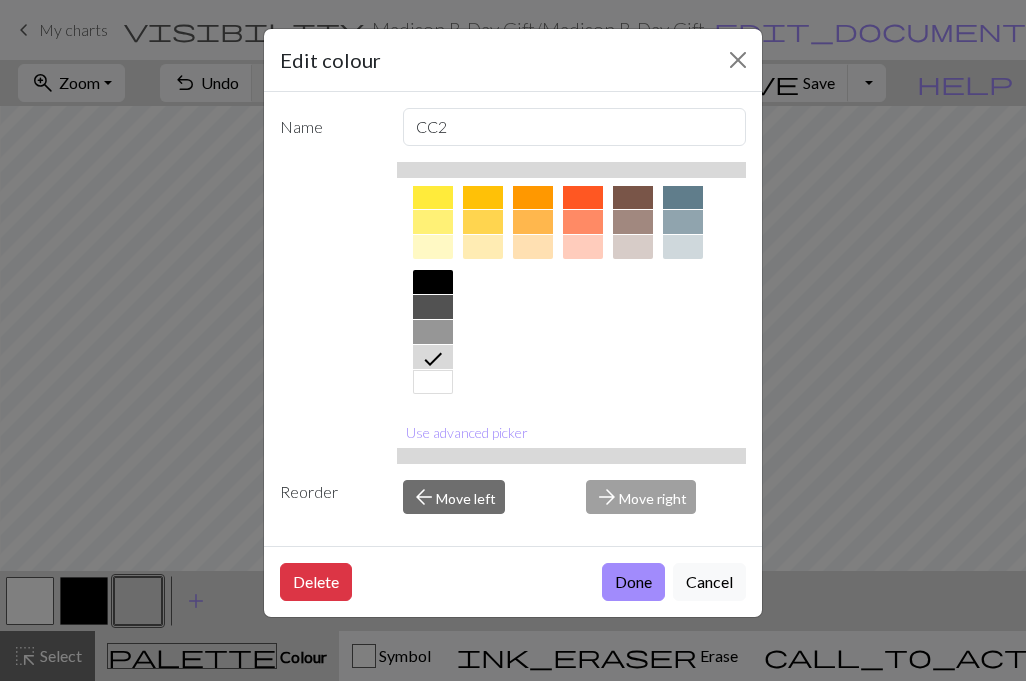 click at bounding box center [433, 337] 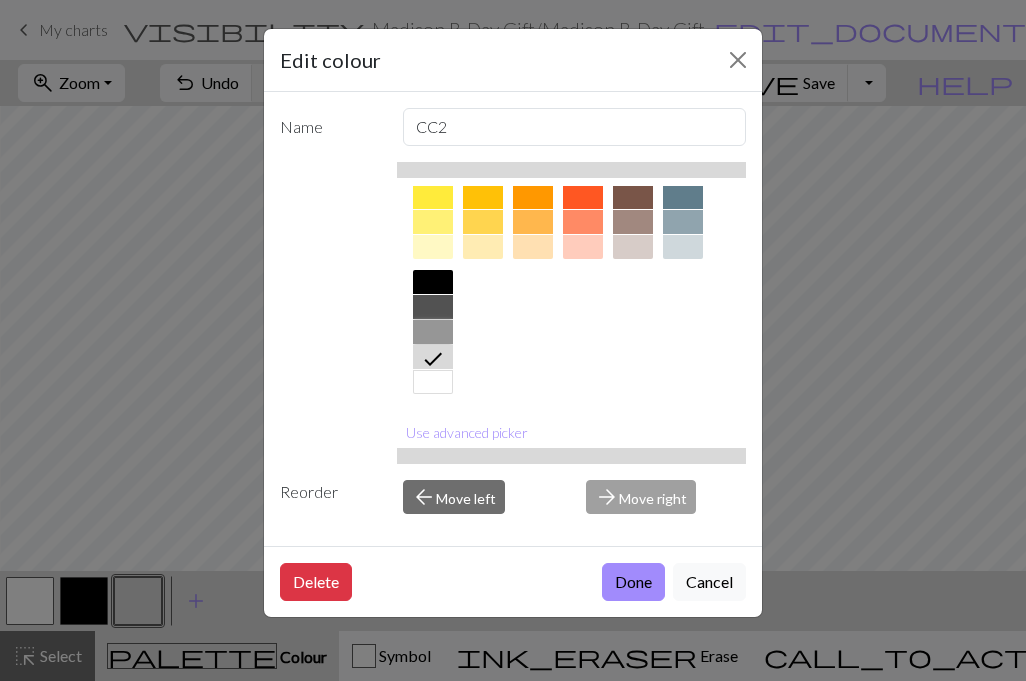 click at bounding box center [433, 332] 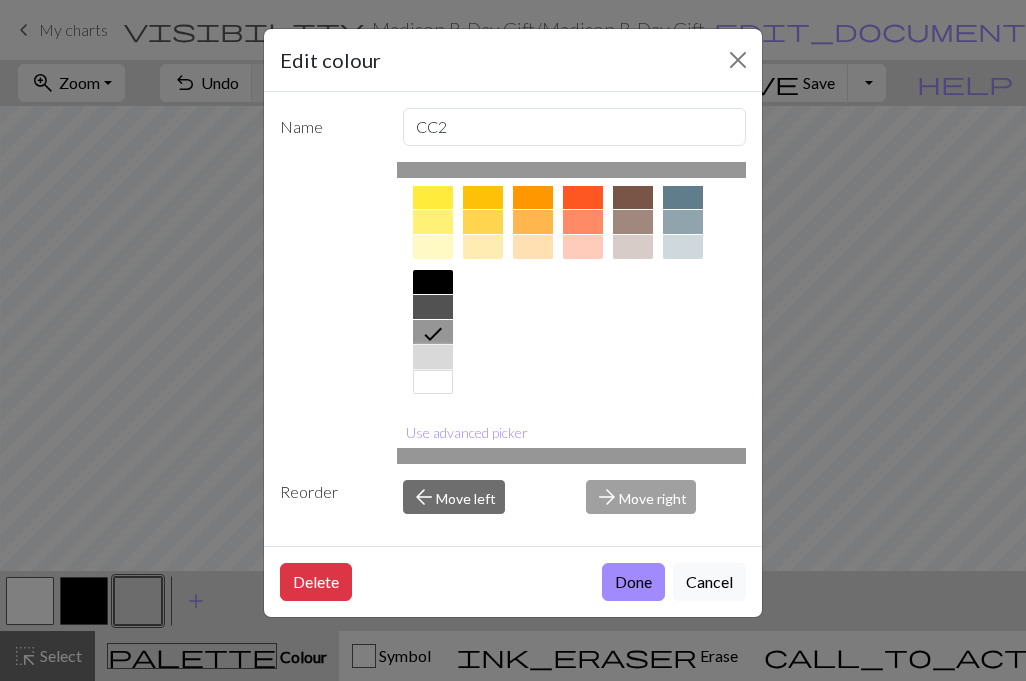 click at bounding box center [433, 357] 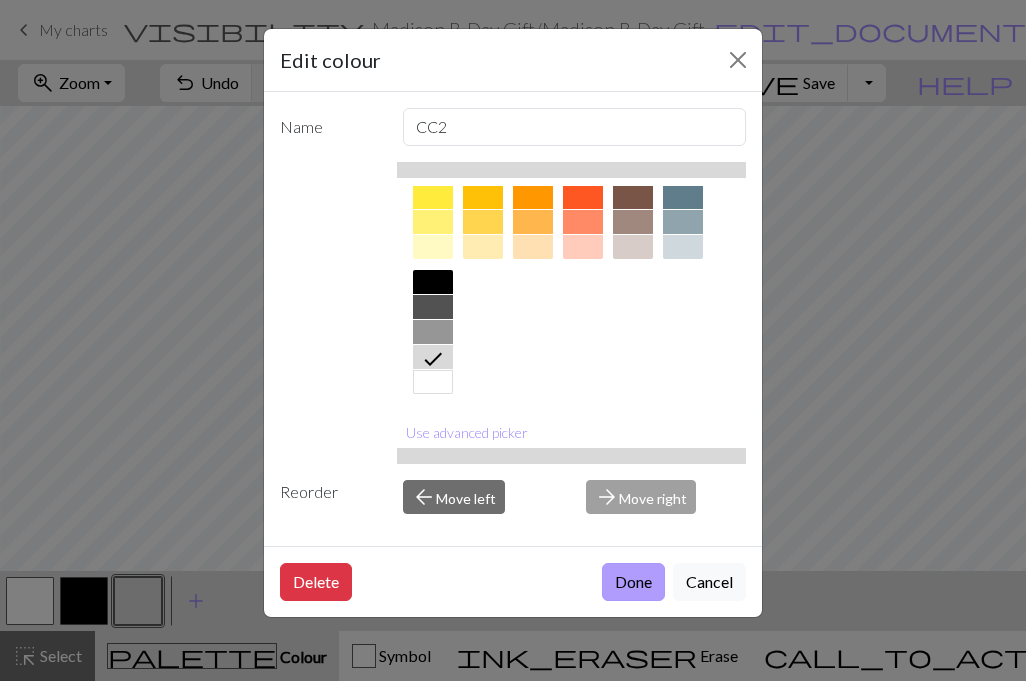 click on "Done" at bounding box center (633, 582) 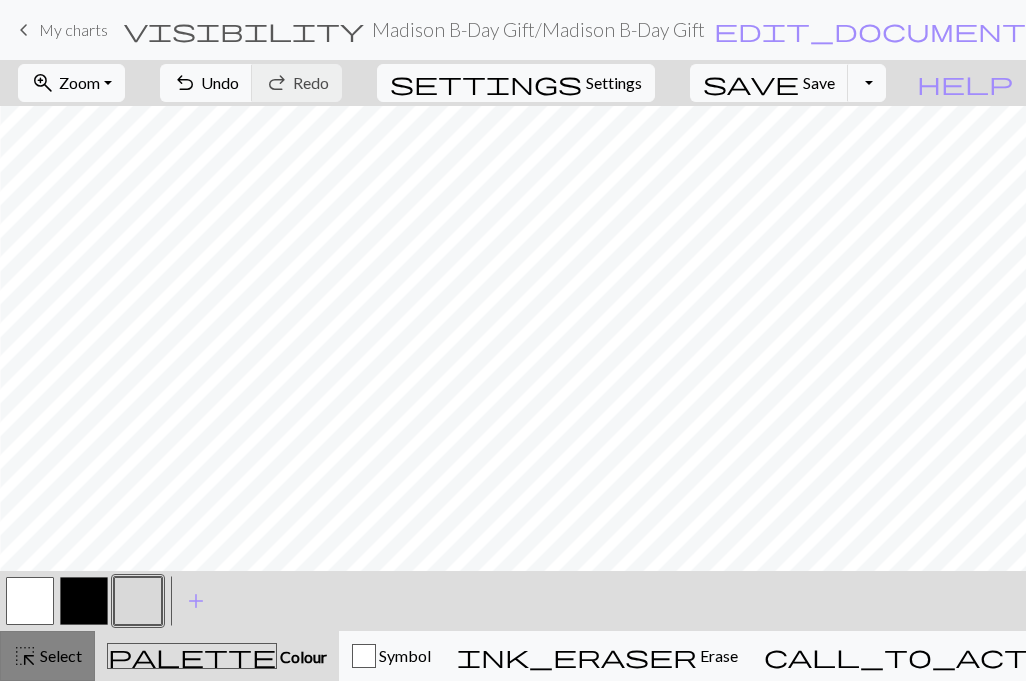 click on "Select" at bounding box center [59, 655] 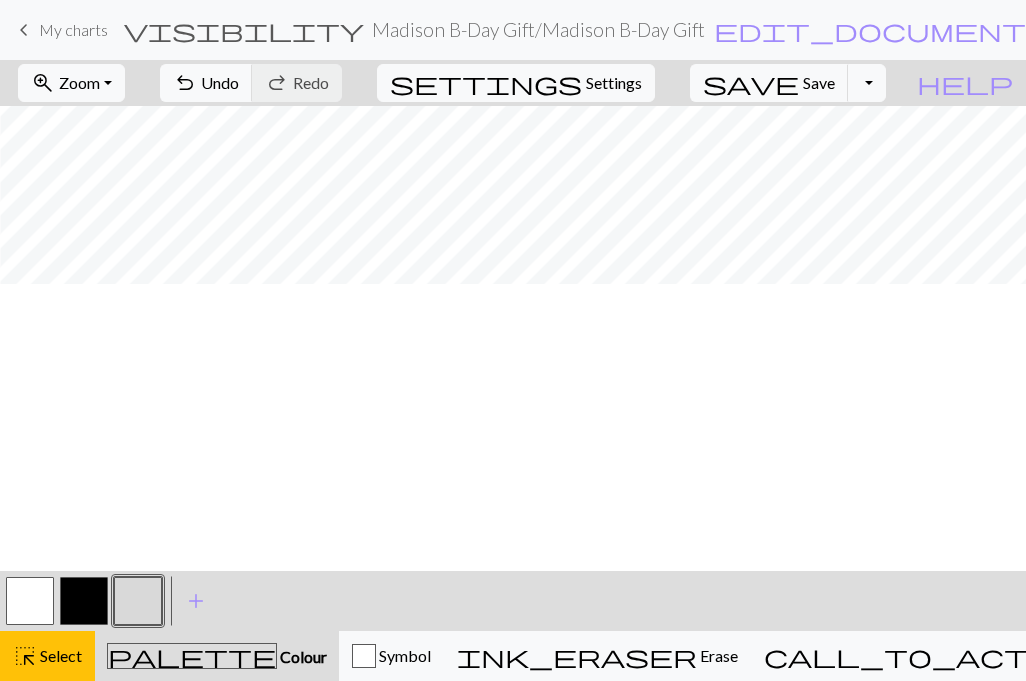 scroll, scrollTop: 0, scrollLeft: 169, axis: horizontal 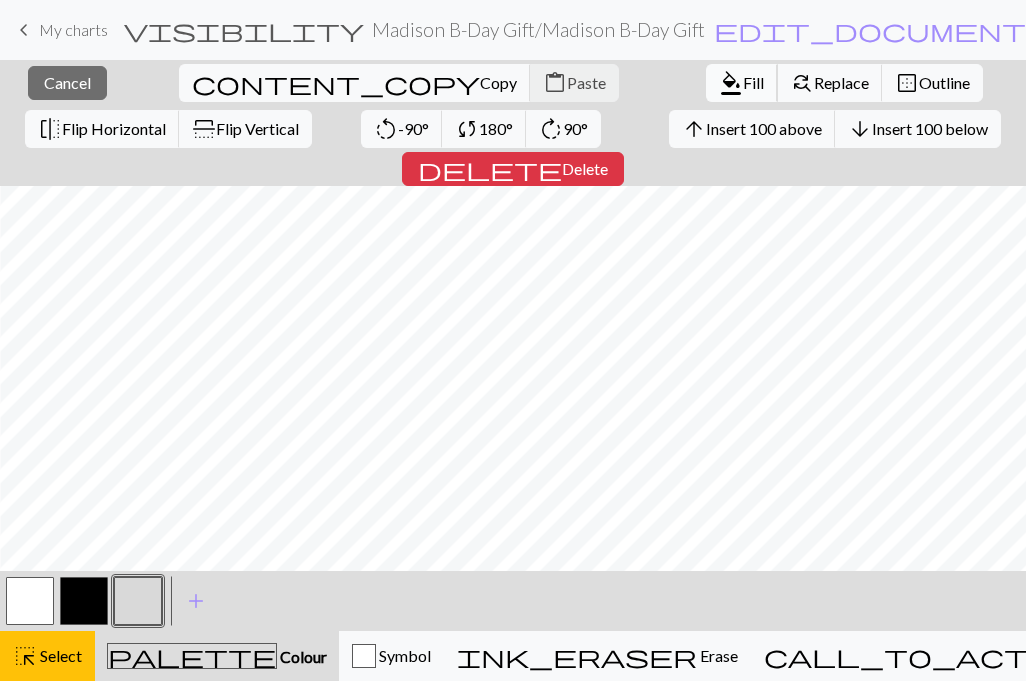 click on "Fill" at bounding box center [753, 82] 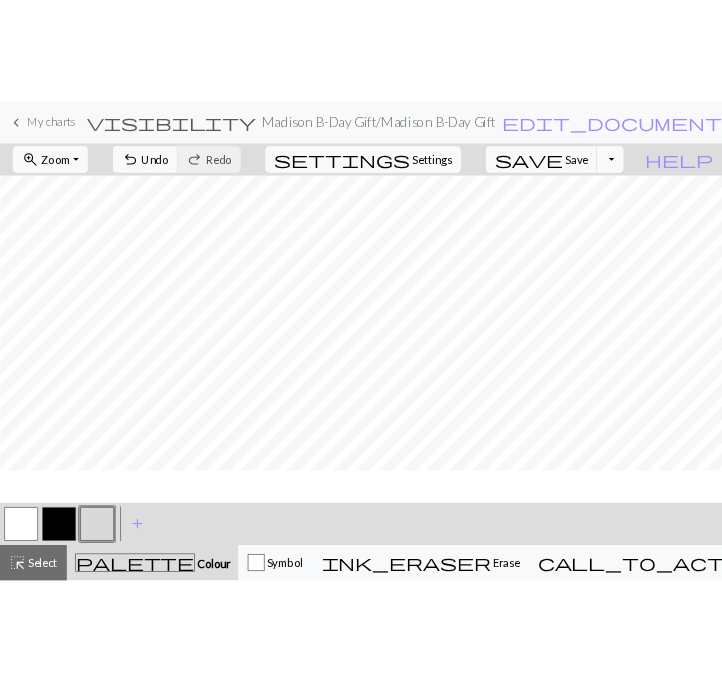 scroll, scrollTop: 1625, scrollLeft: 169, axis: both 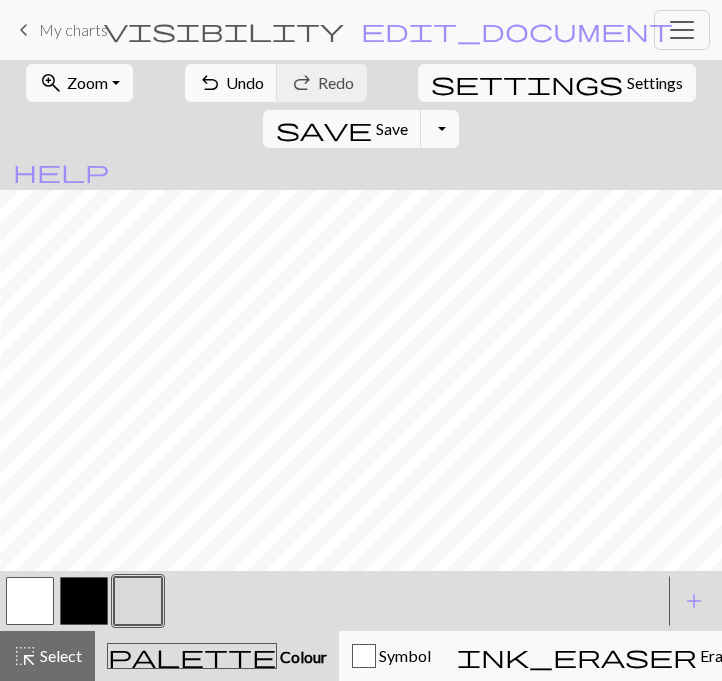 click at bounding box center [84, 601] 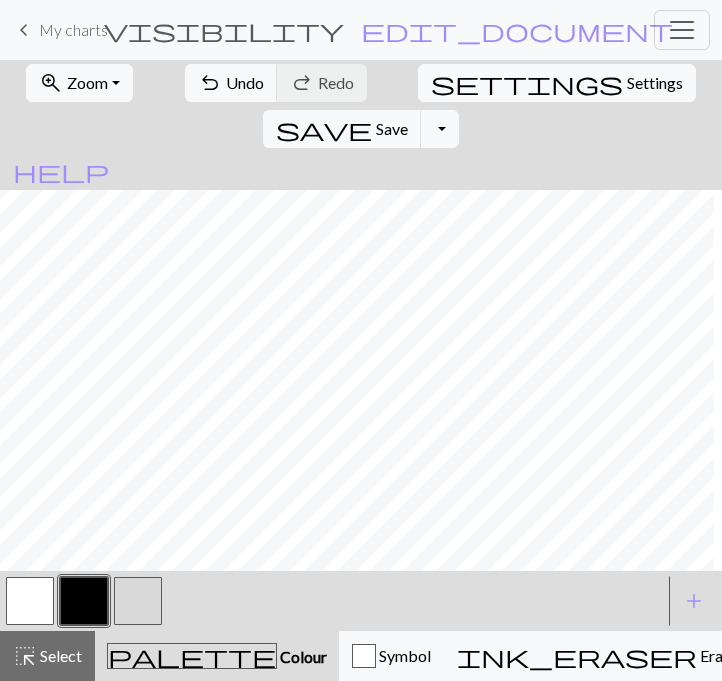 scroll, scrollTop: 1625, scrollLeft: 219, axis: both 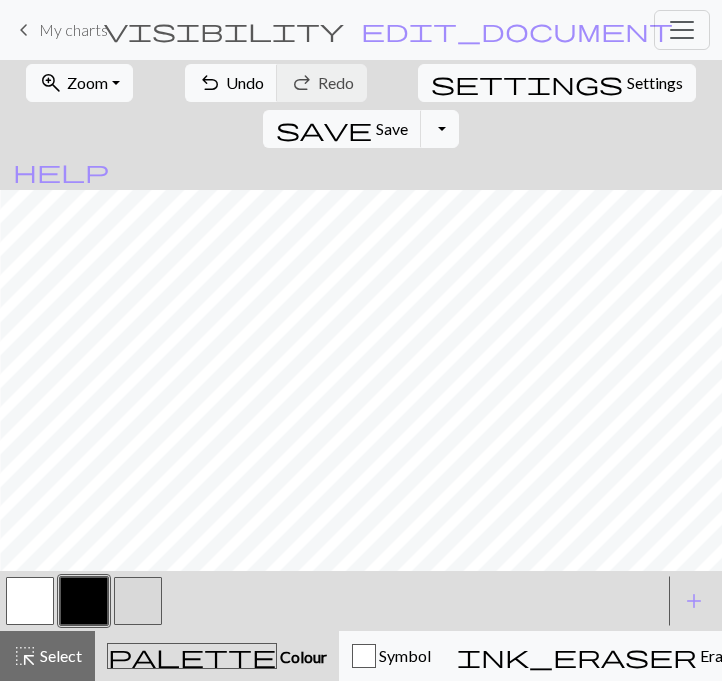 click at bounding box center [138, 601] 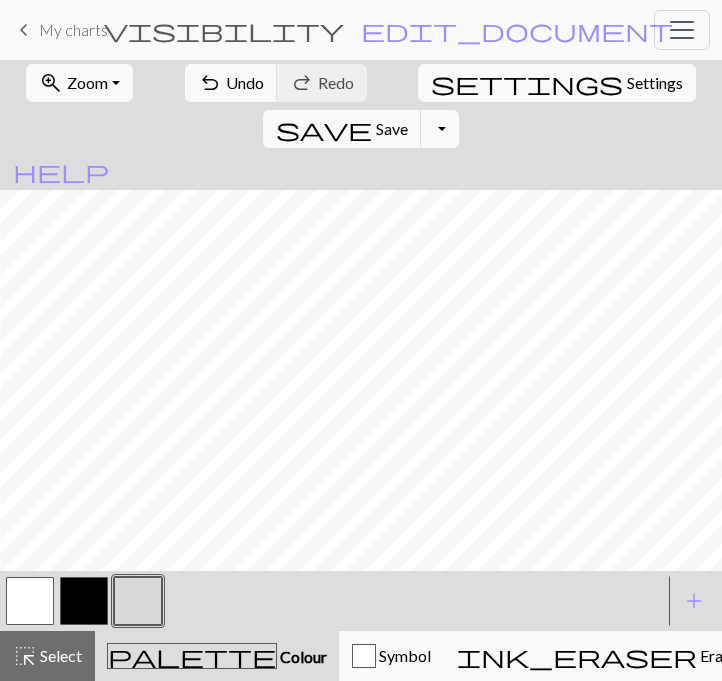 click on "Colour" at bounding box center (302, 656) 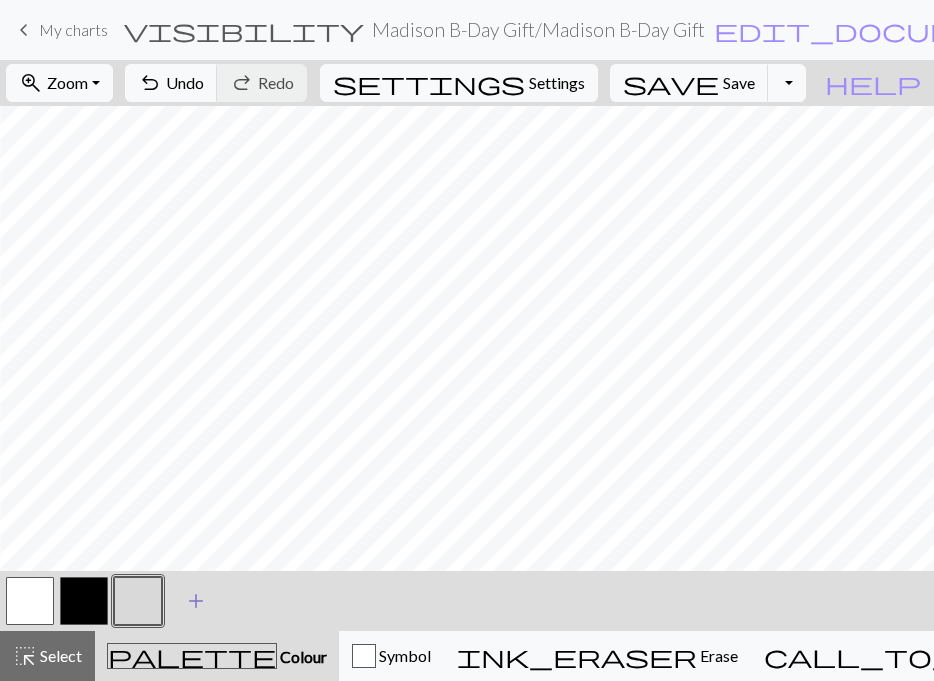 click on "add" at bounding box center (196, 601) 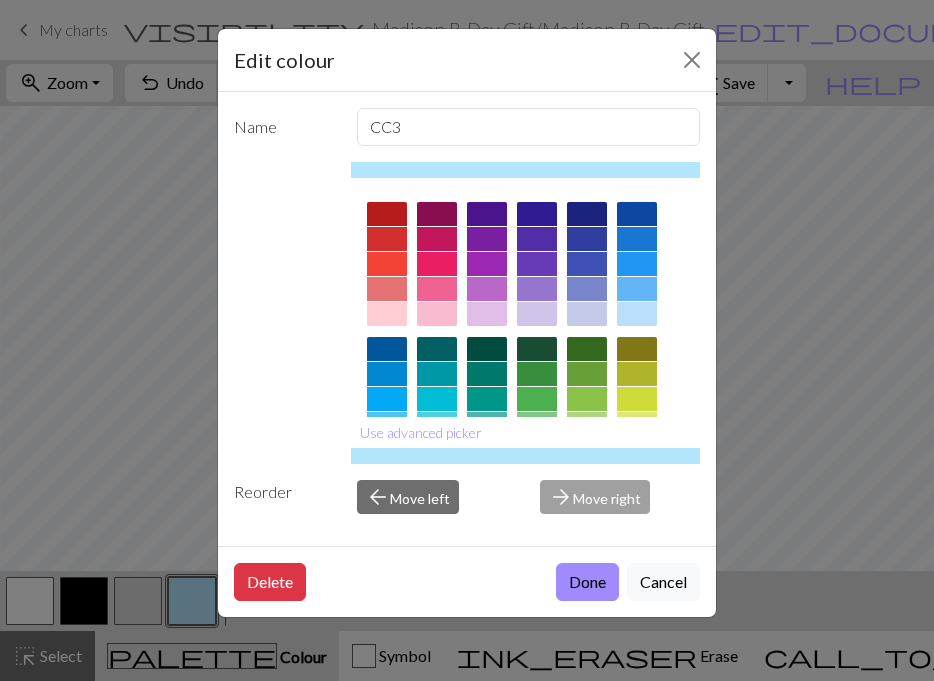 click at bounding box center (637, 314) 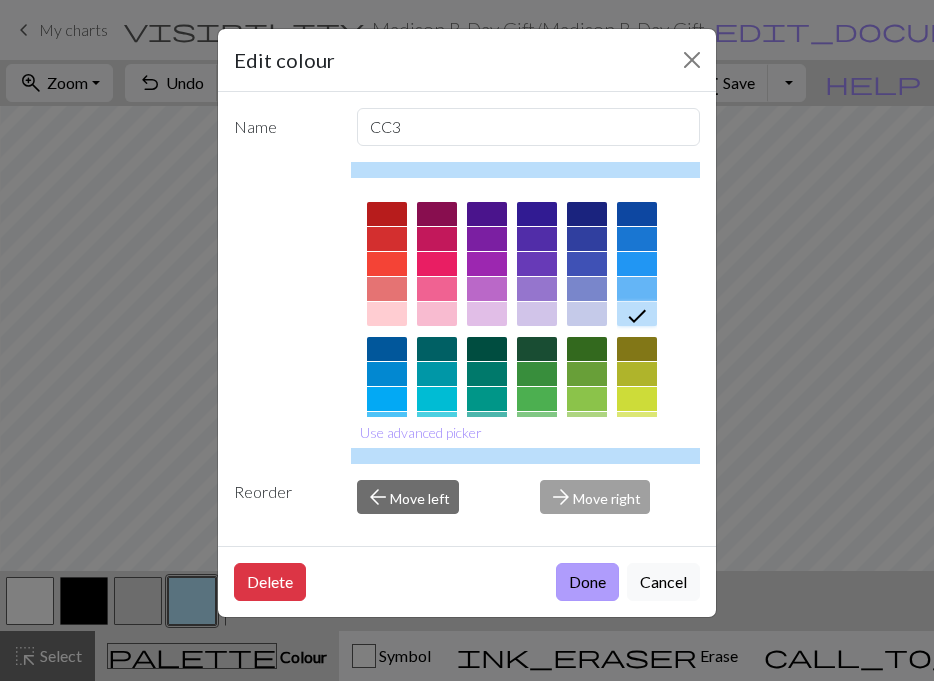 click on "Done" at bounding box center (587, 582) 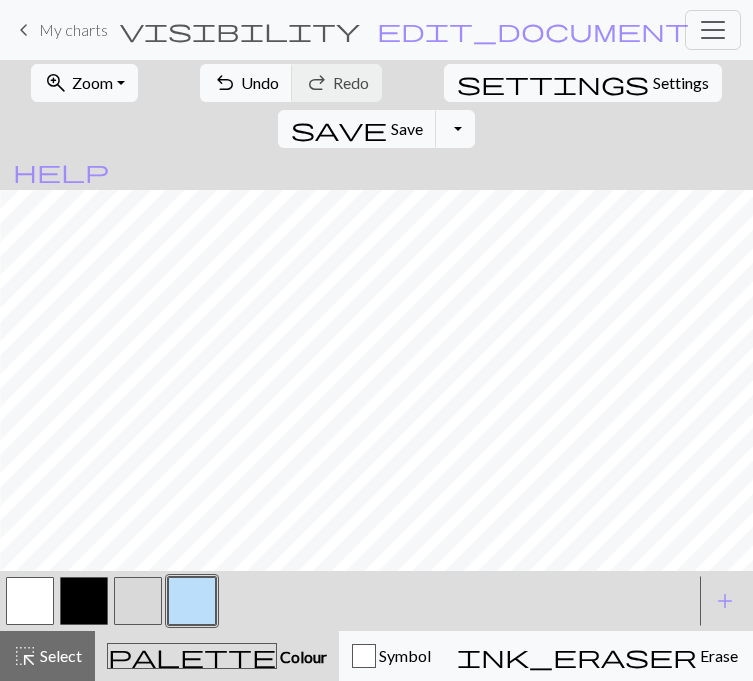 scroll, scrollTop: 1186, scrollLeft: 219, axis: both 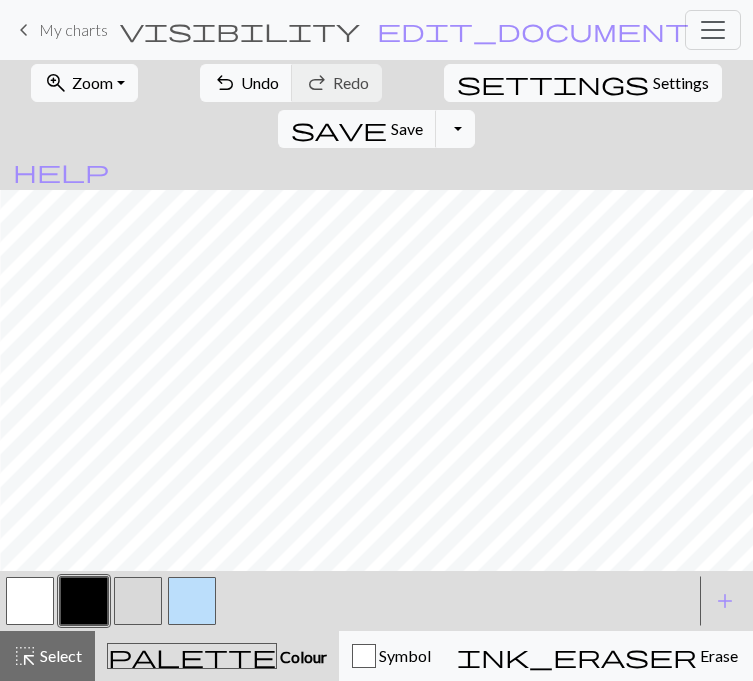 click at bounding box center (192, 601) 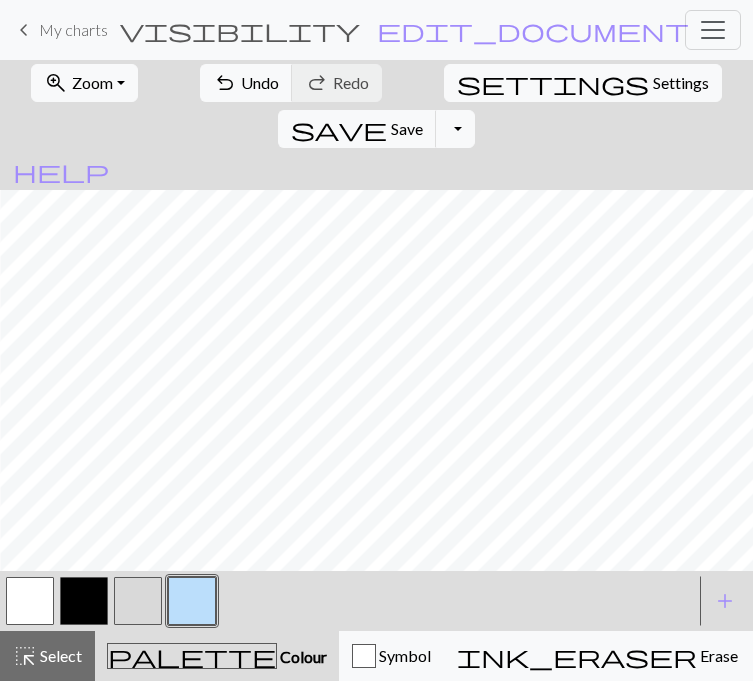 click at bounding box center [84, 601] 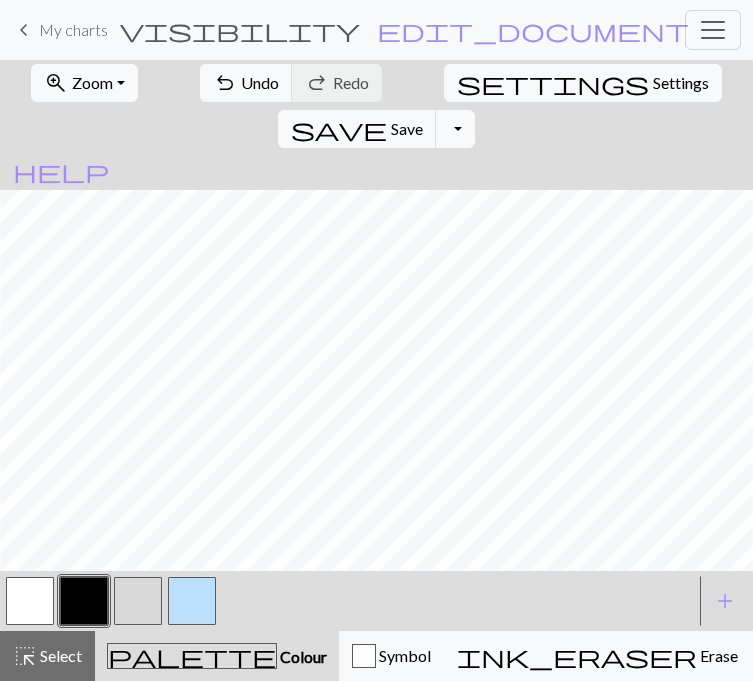 click at bounding box center [192, 601] 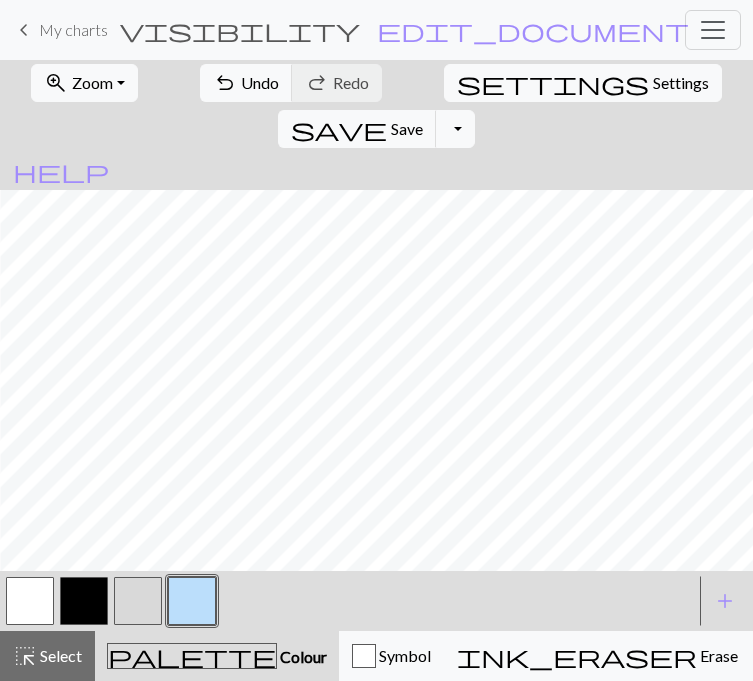 click at bounding box center (84, 601) 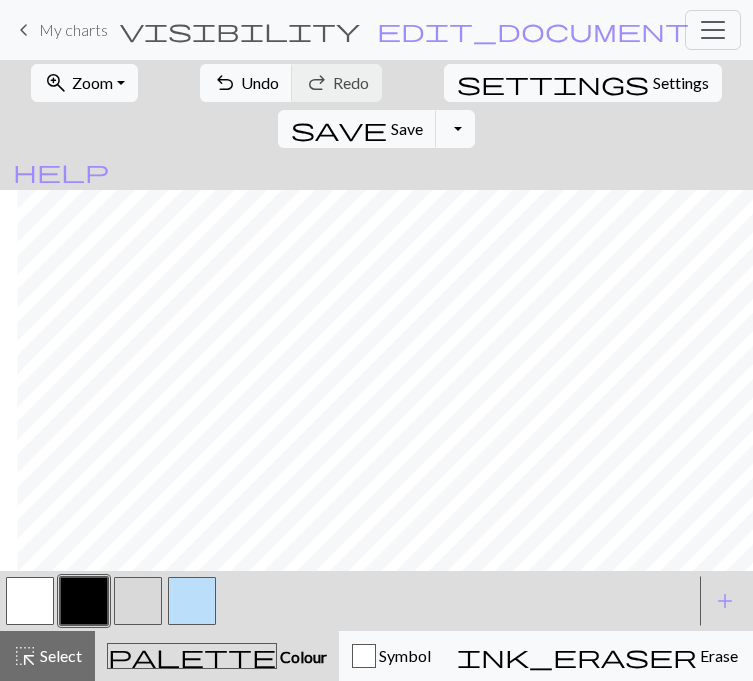 scroll, scrollTop: 1080, scrollLeft: 302, axis: both 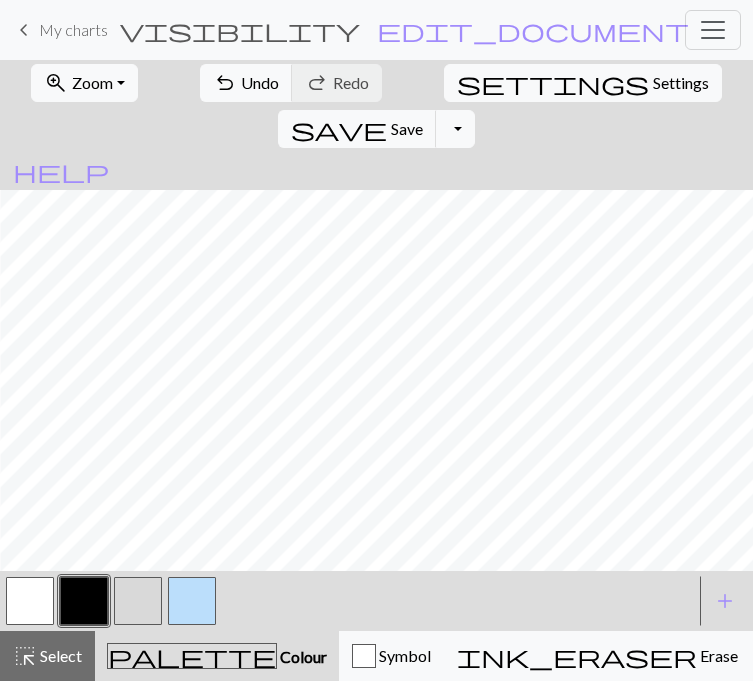 click at bounding box center [192, 601] 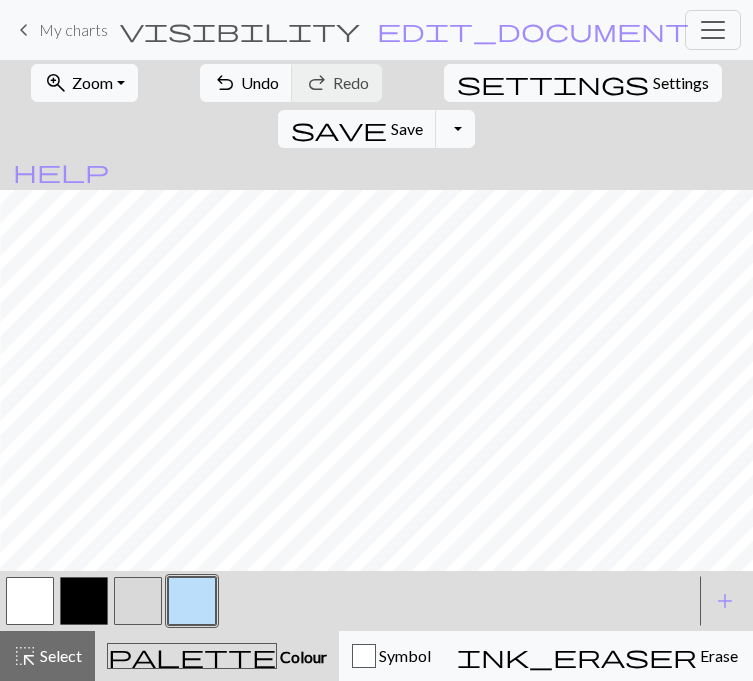scroll, scrollTop: 299, scrollLeft: 443, axis: both 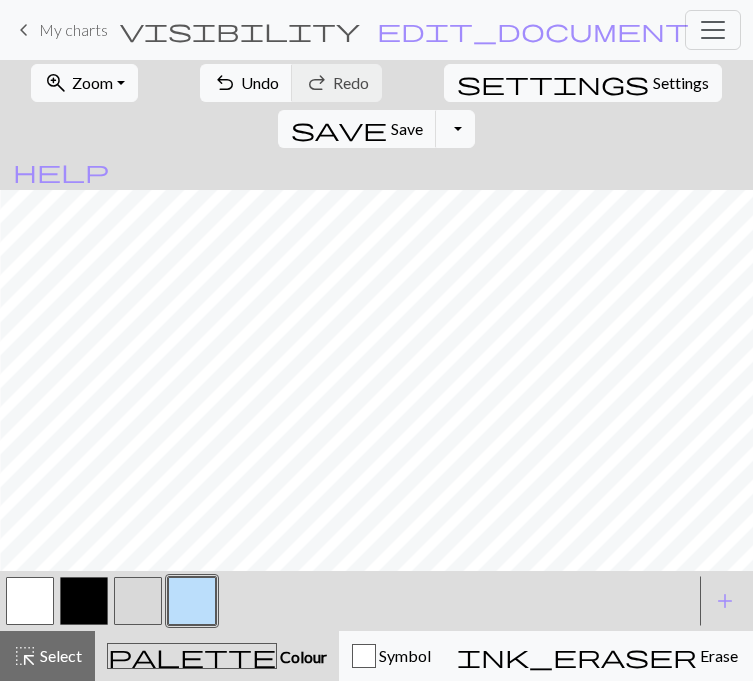 click at bounding box center [138, 601] 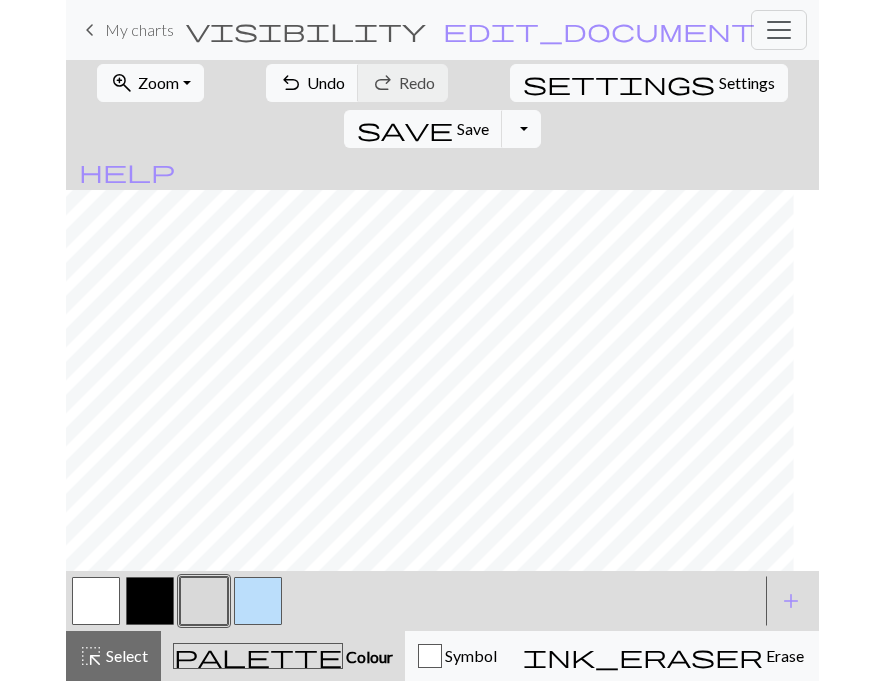 scroll, scrollTop: 569, scrollLeft: 311, axis: both 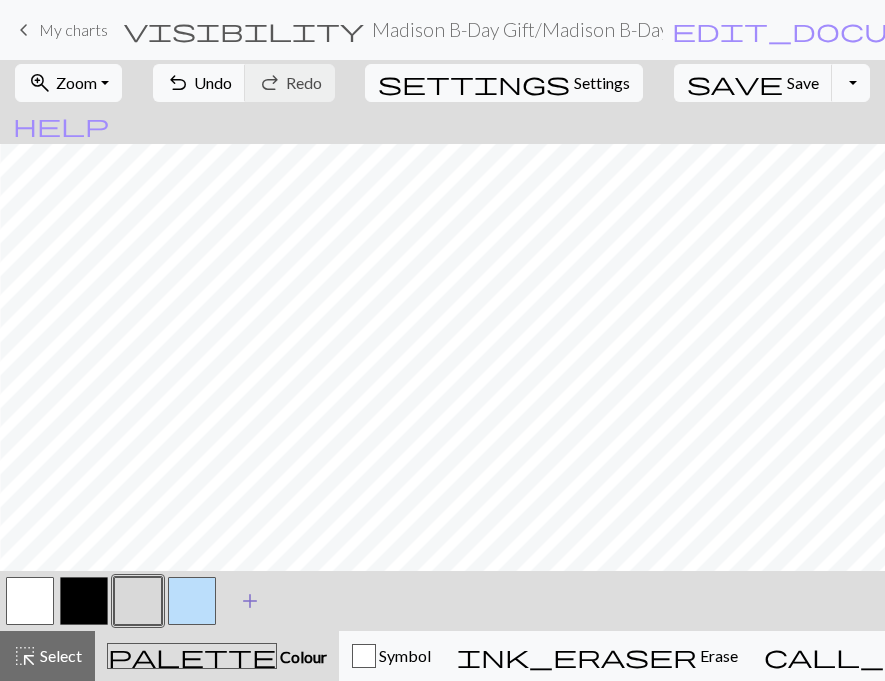 click on "add" at bounding box center (250, 601) 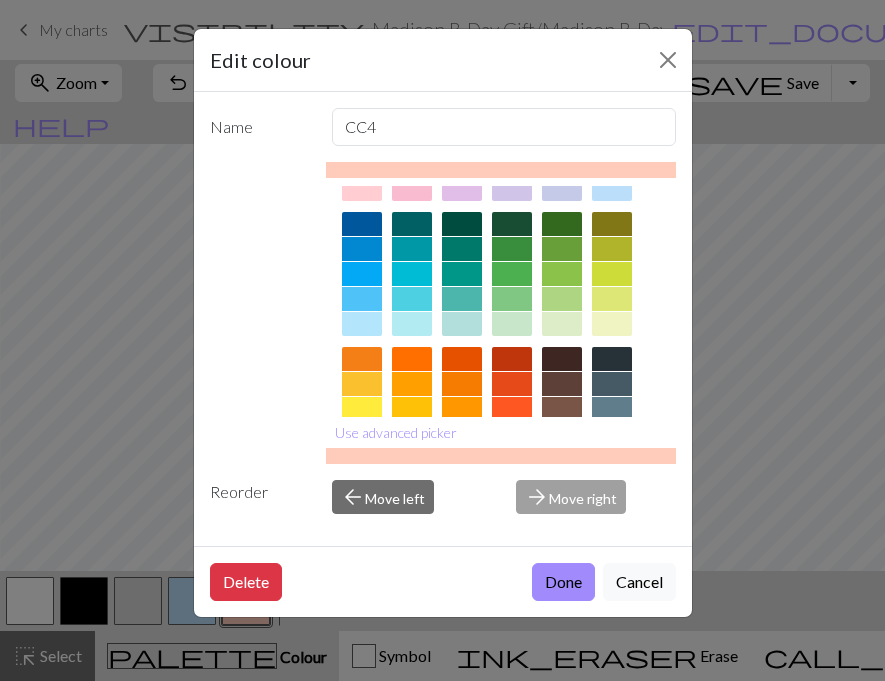 scroll, scrollTop: 337, scrollLeft: 0, axis: vertical 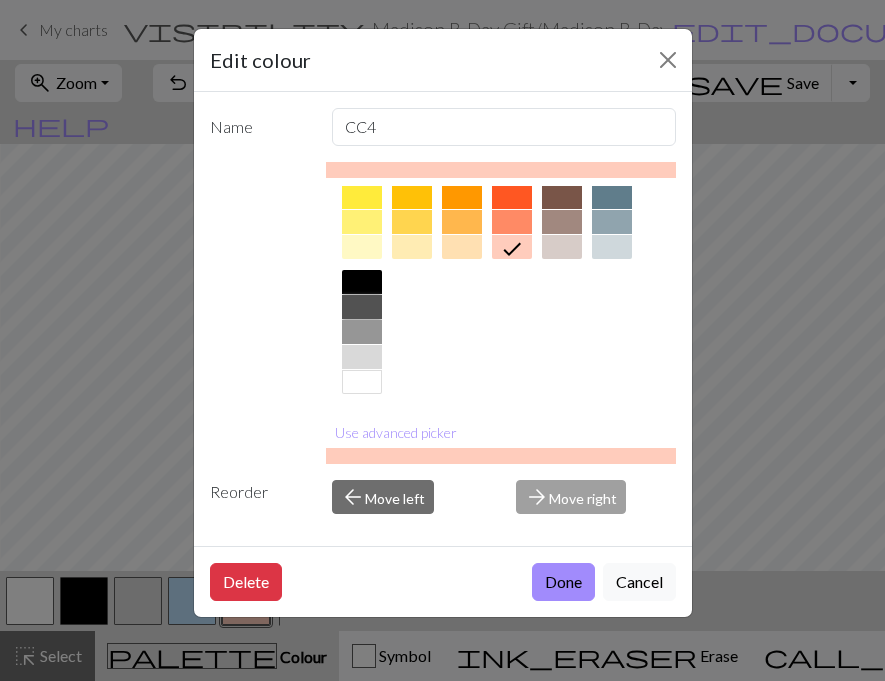 click at bounding box center (362, 307) 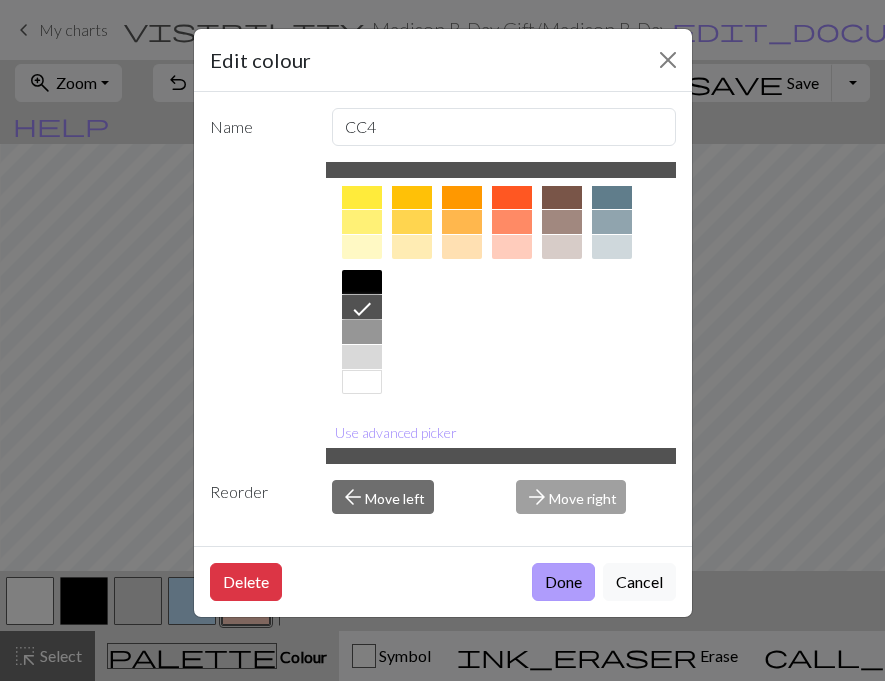 click on "Done" at bounding box center (563, 582) 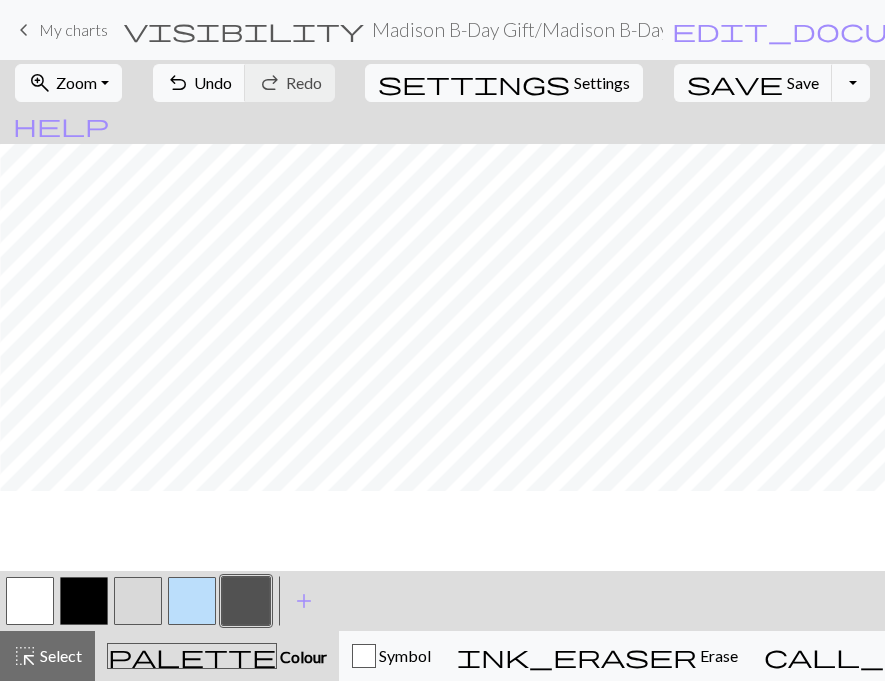 scroll, scrollTop: 743, scrollLeft: 311, axis: both 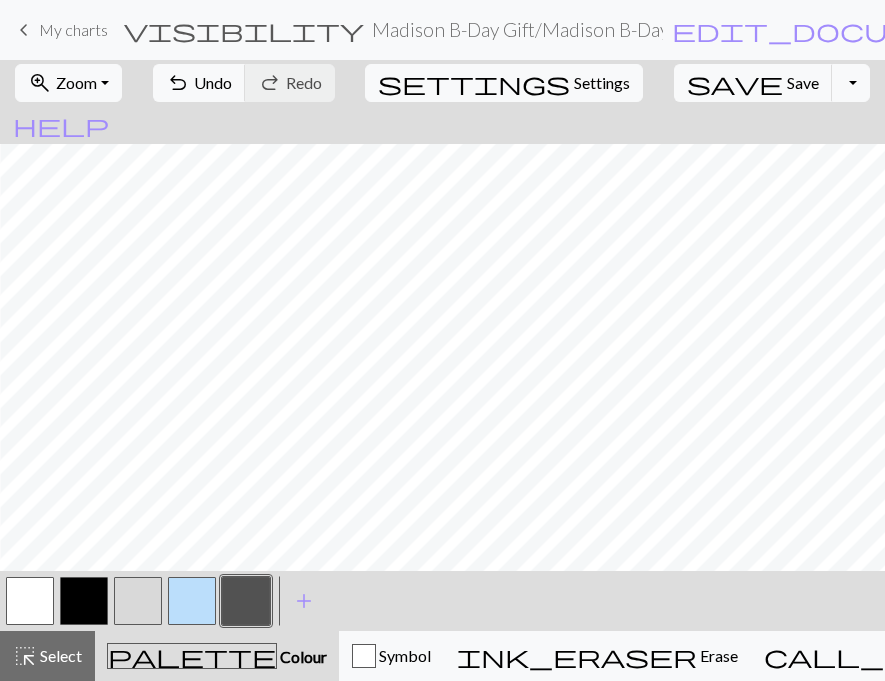 click at bounding box center [84, 601] 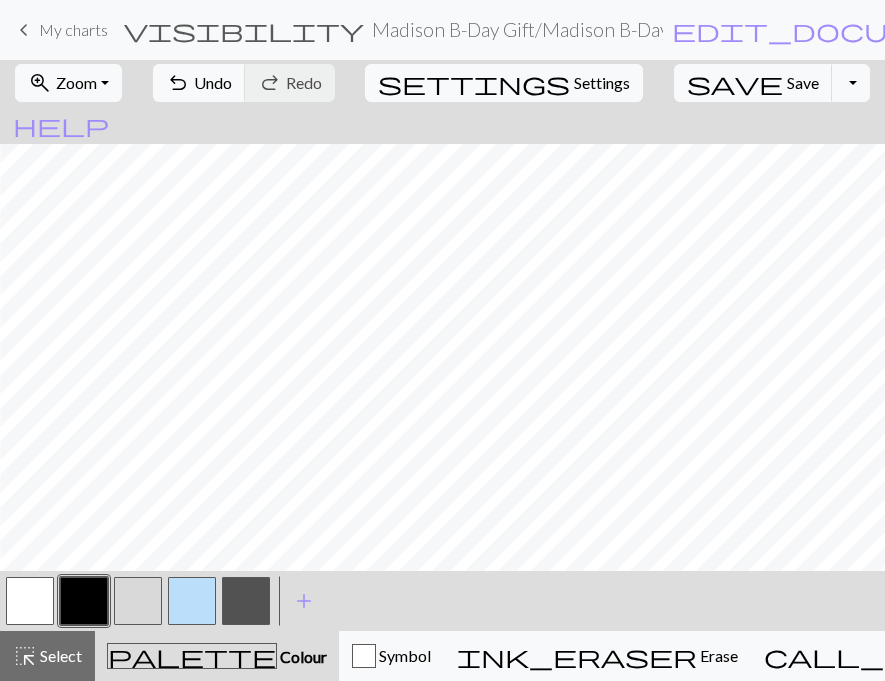 click at bounding box center (138, 601) 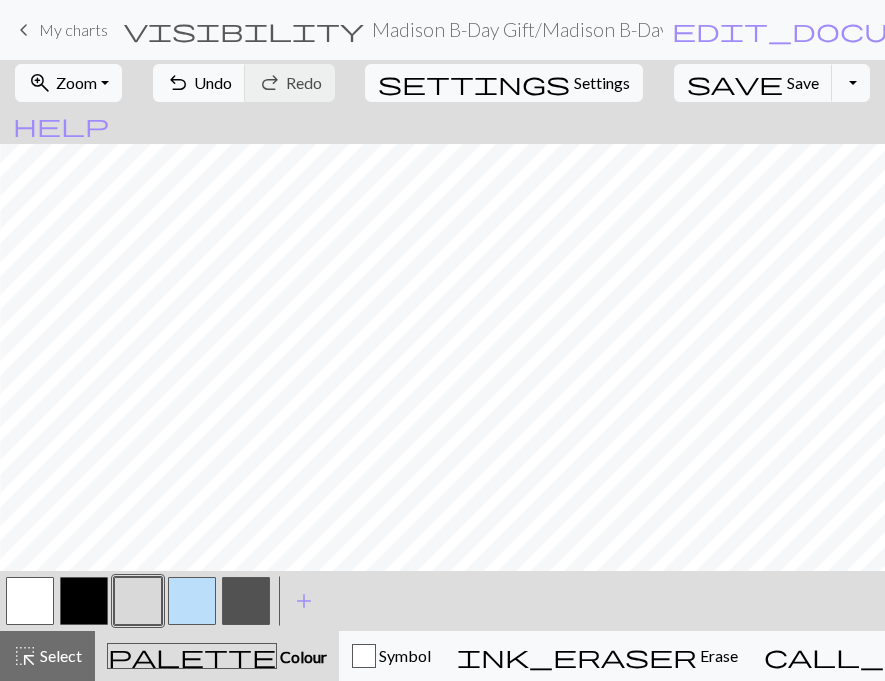 click at bounding box center [84, 601] 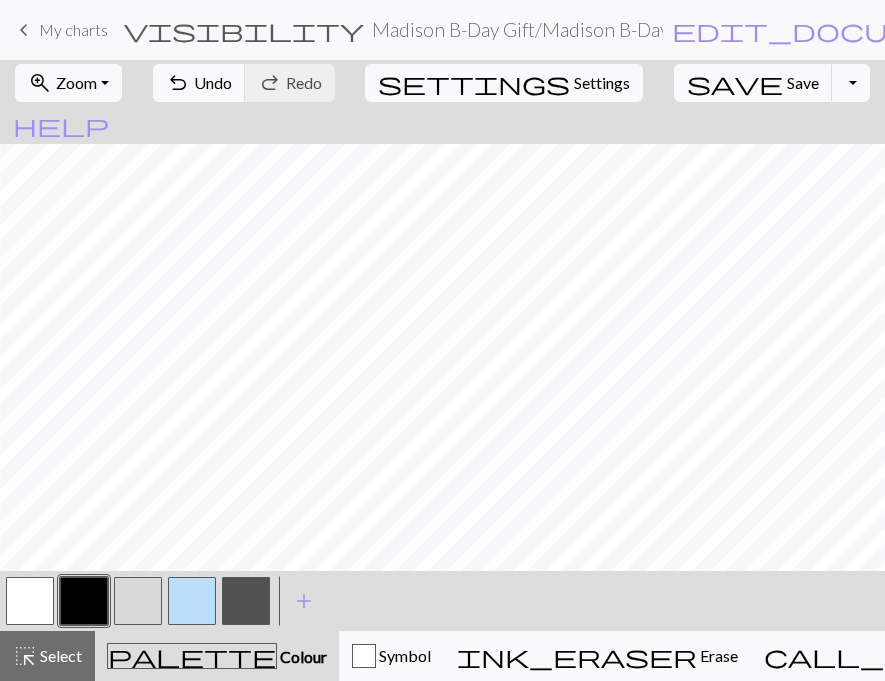 scroll, scrollTop: 563, scrollLeft: 311, axis: both 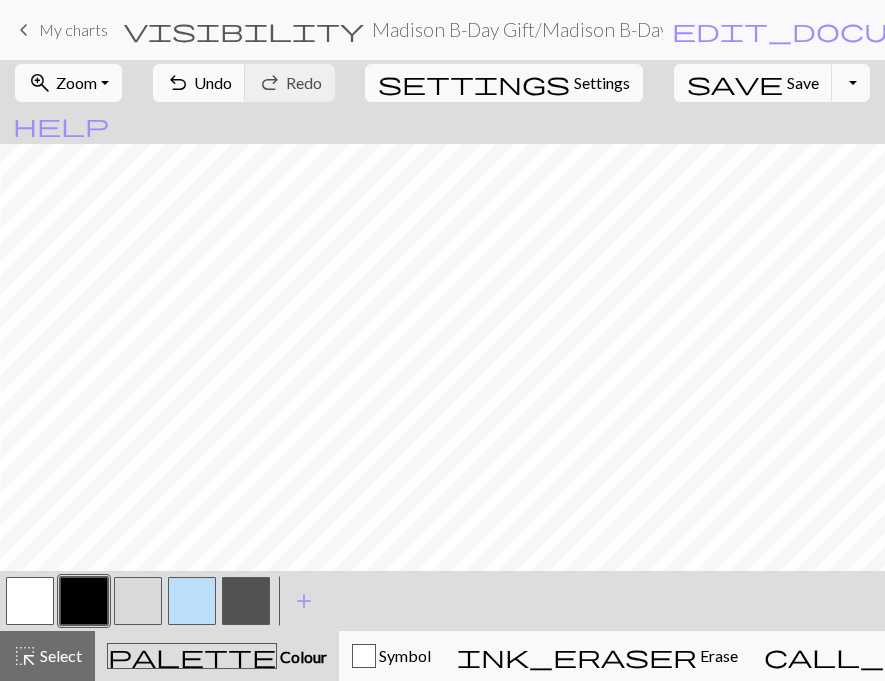 click on "Zoom" at bounding box center [76, 82] 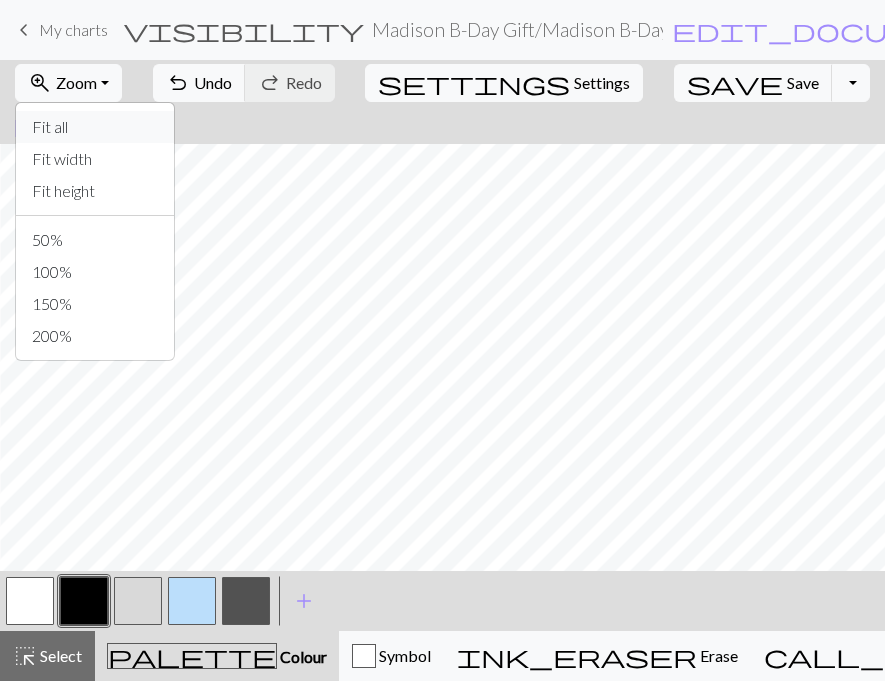 click on "Fit all" at bounding box center (95, 127) 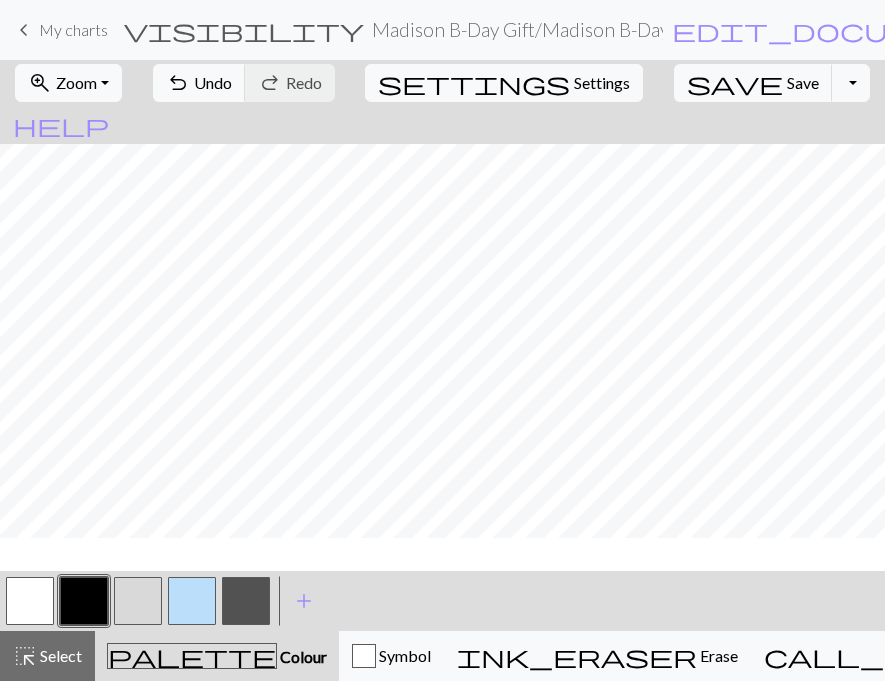 scroll, scrollTop: 135, scrollLeft: 0, axis: vertical 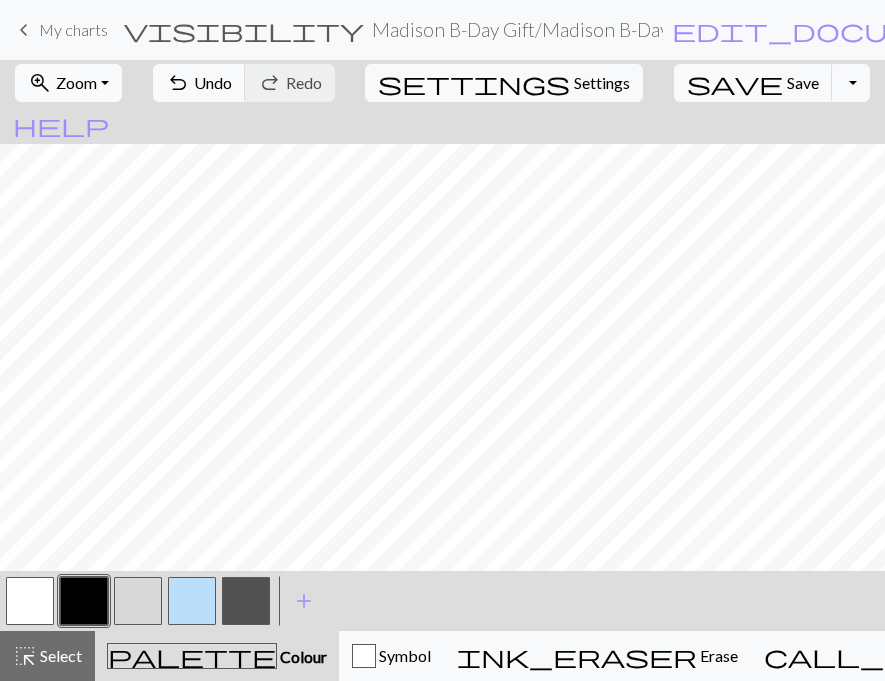 click on "zoom_in" at bounding box center [40, 83] 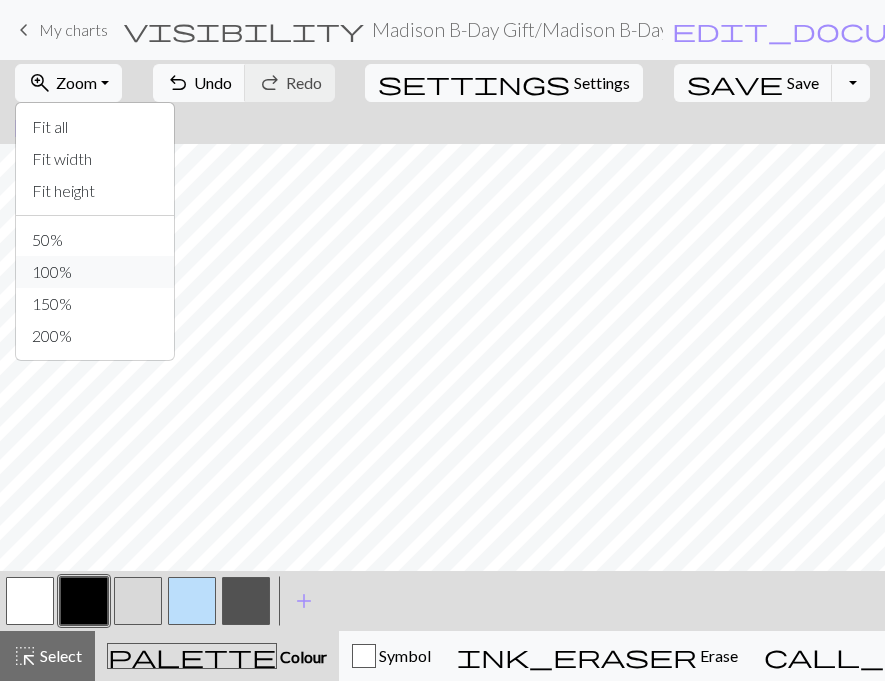 click on "100%" at bounding box center [95, 272] 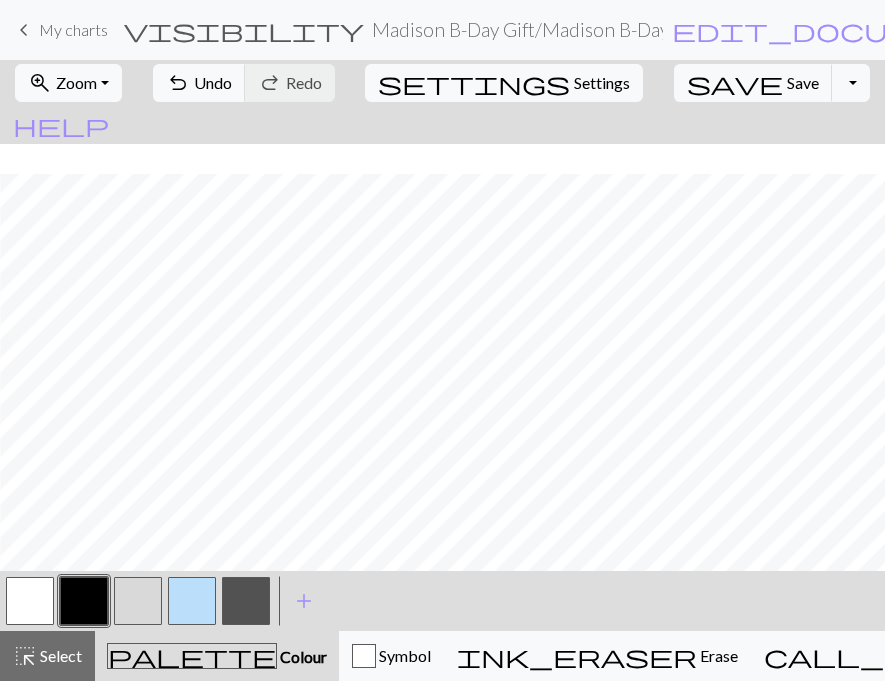 scroll, scrollTop: 172, scrollLeft: 311, axis: both 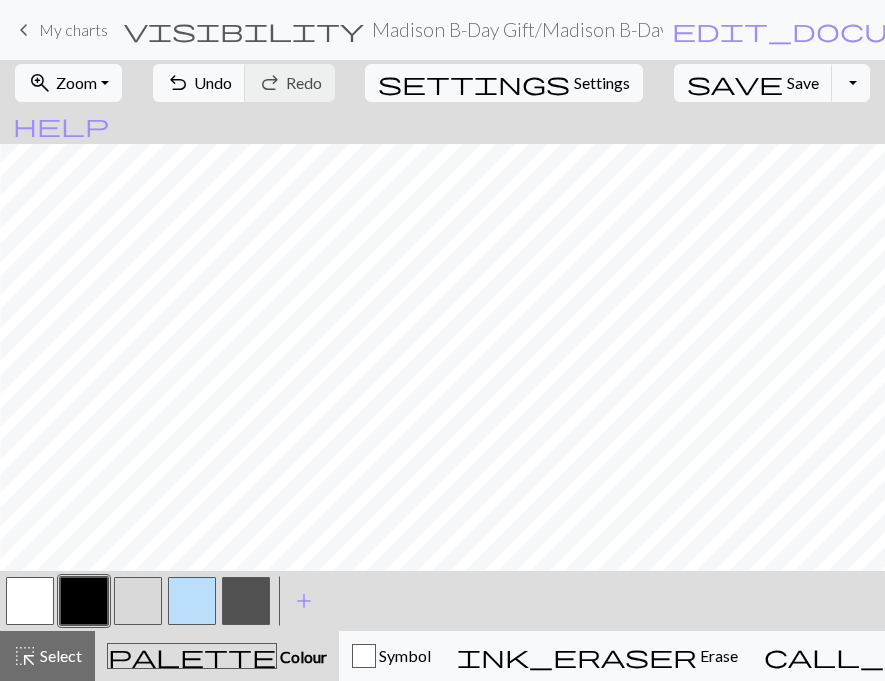 click at bounding box center (192, 601) 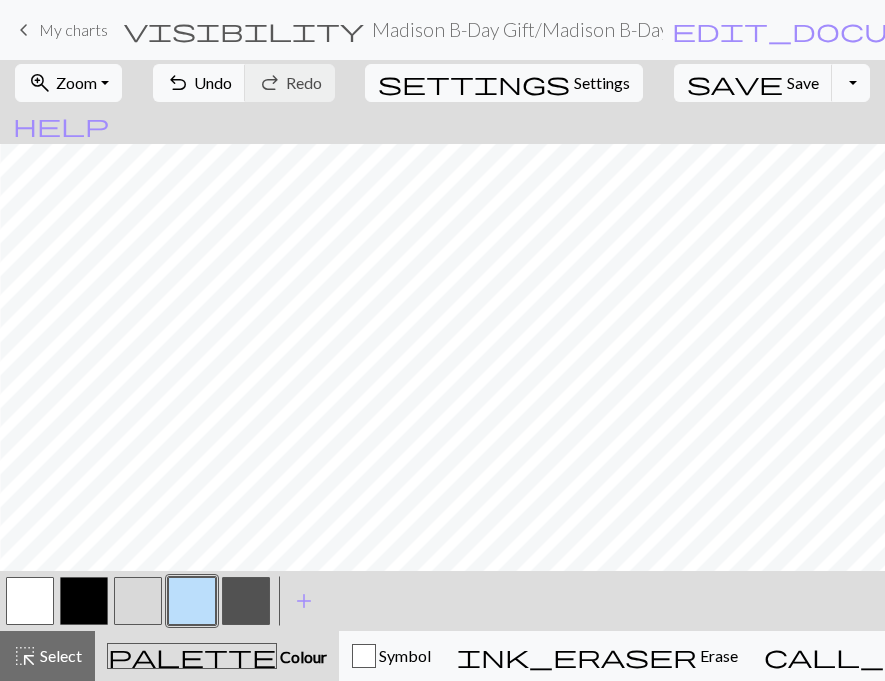 click at bounding box center (84, 601) 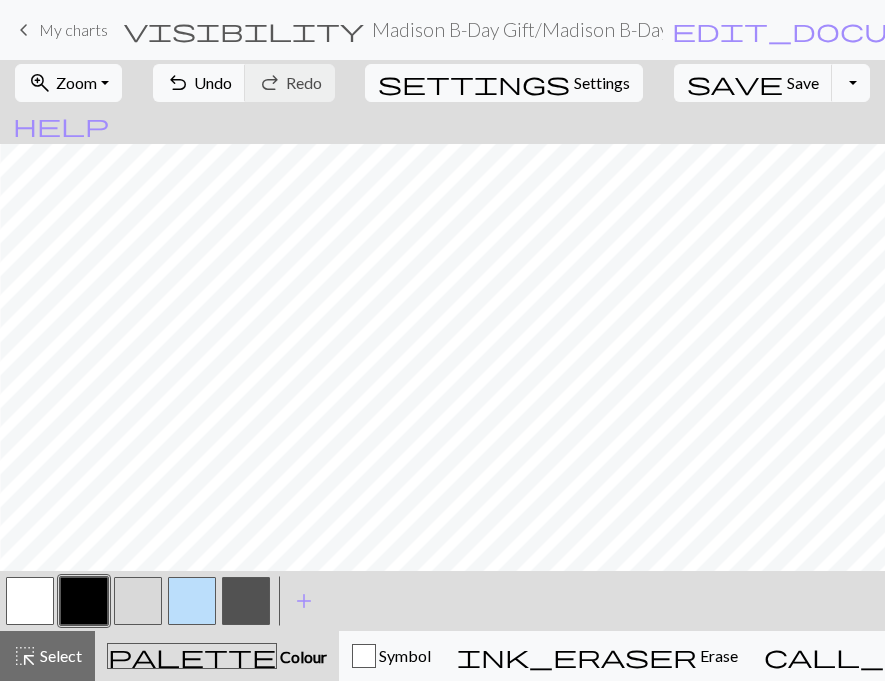 click at bounding box center [192, 601] 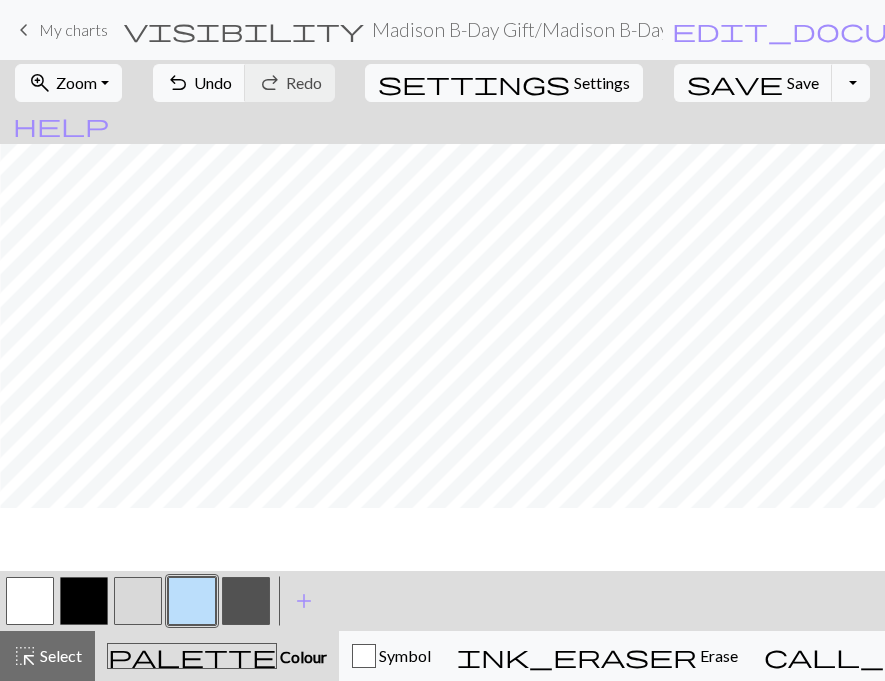scroll, scrollTop: 638, scrollLeft: 309, axis: both 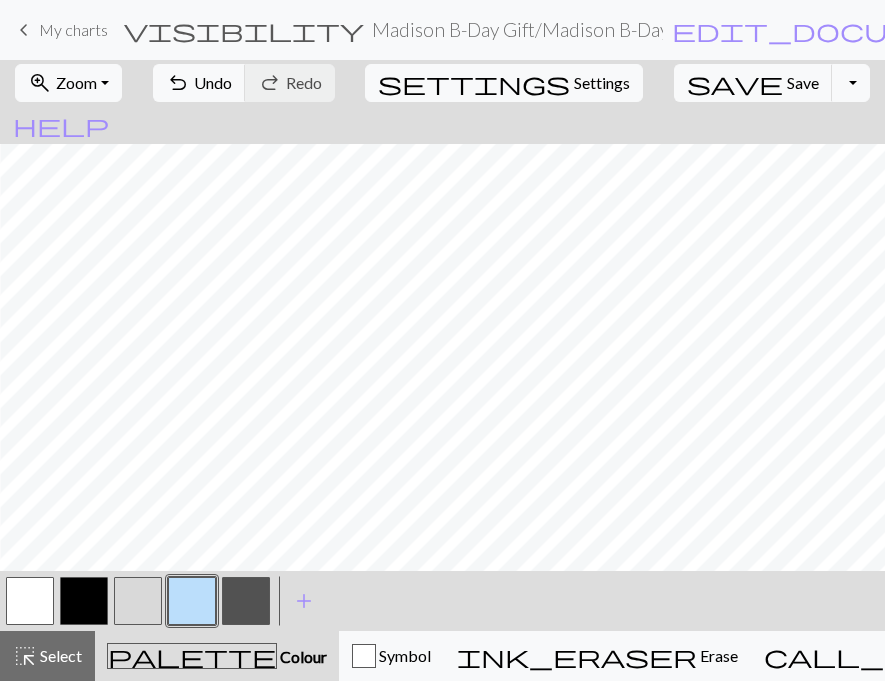 click at bounding box center [246, 601] 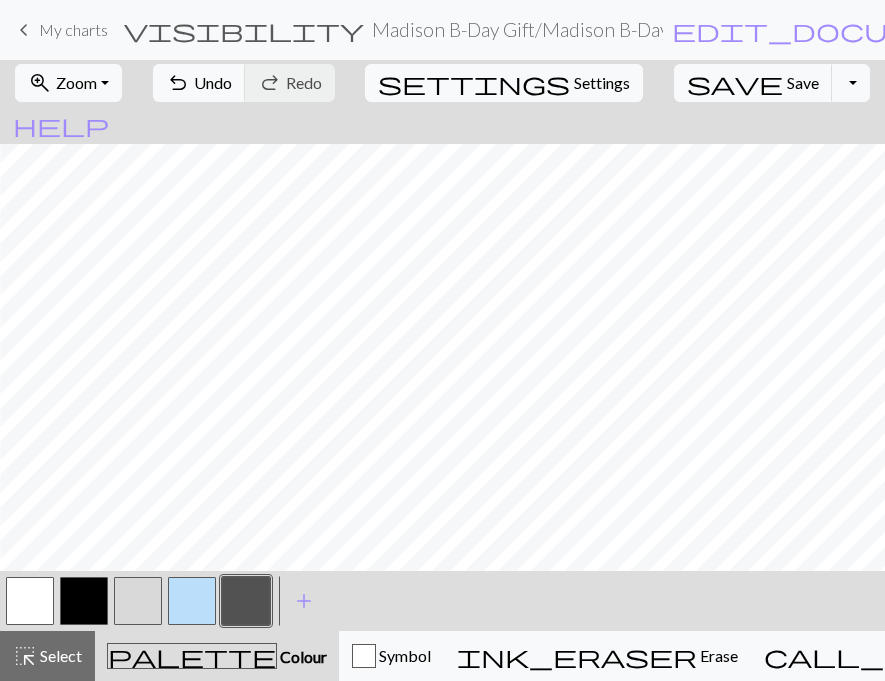 click at bounding box center [84, 601] 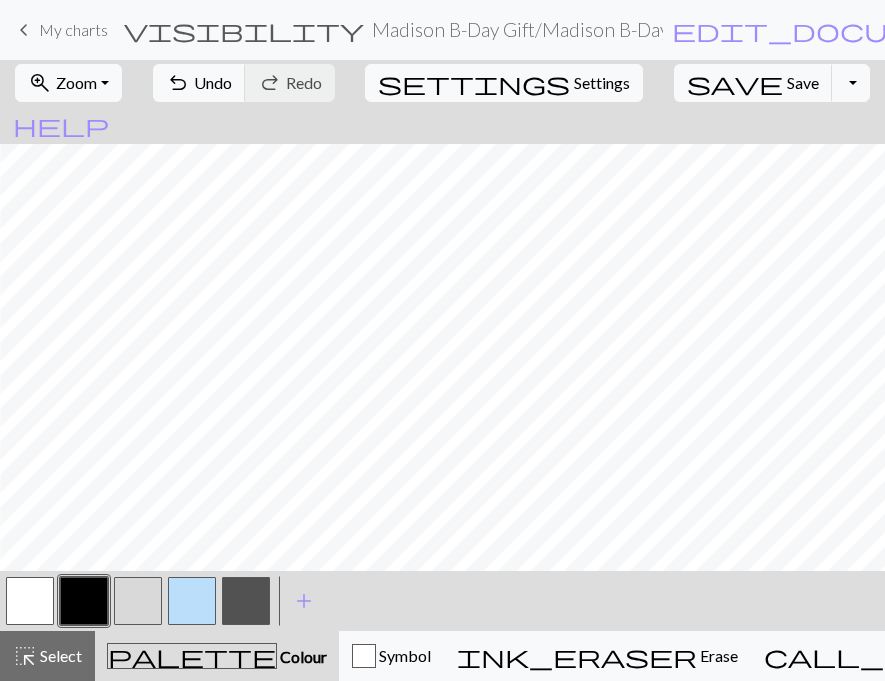 click at bounding box center (246, 601) 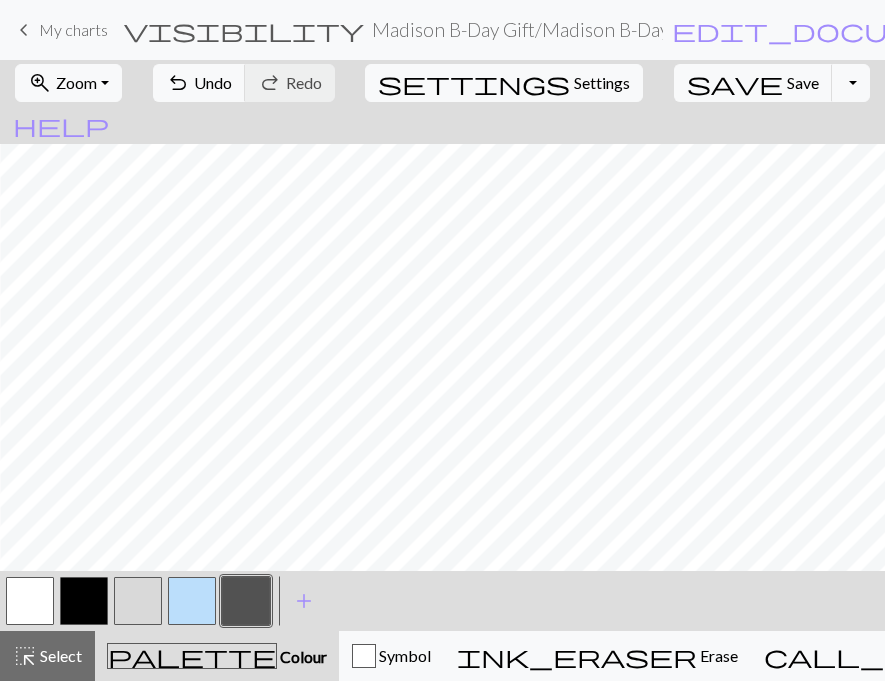 scroll, scrollTop: 494, scrollLeft: 309, axis: both 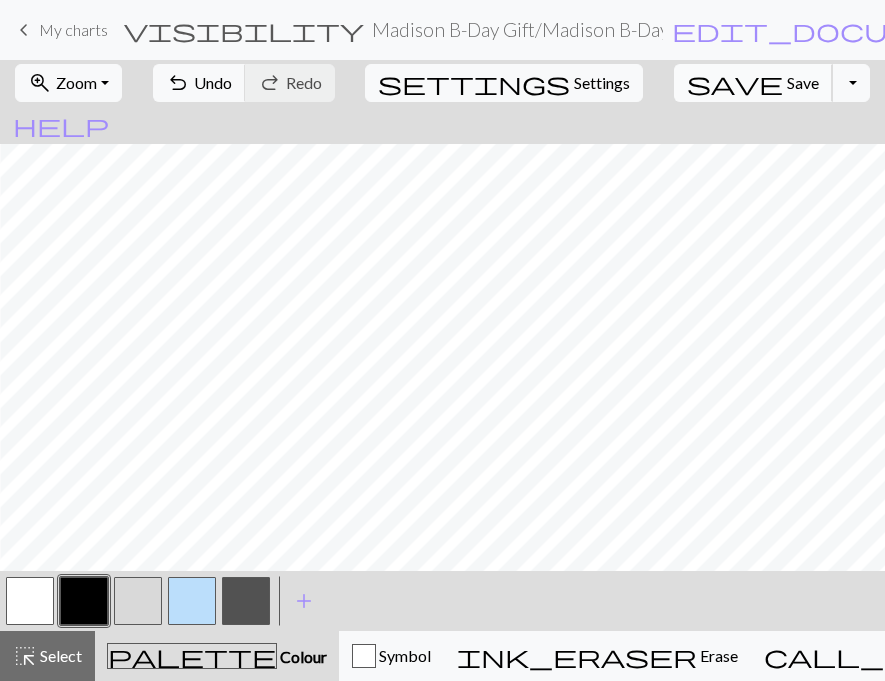 click on "Save" at bounding box center (803, 82) 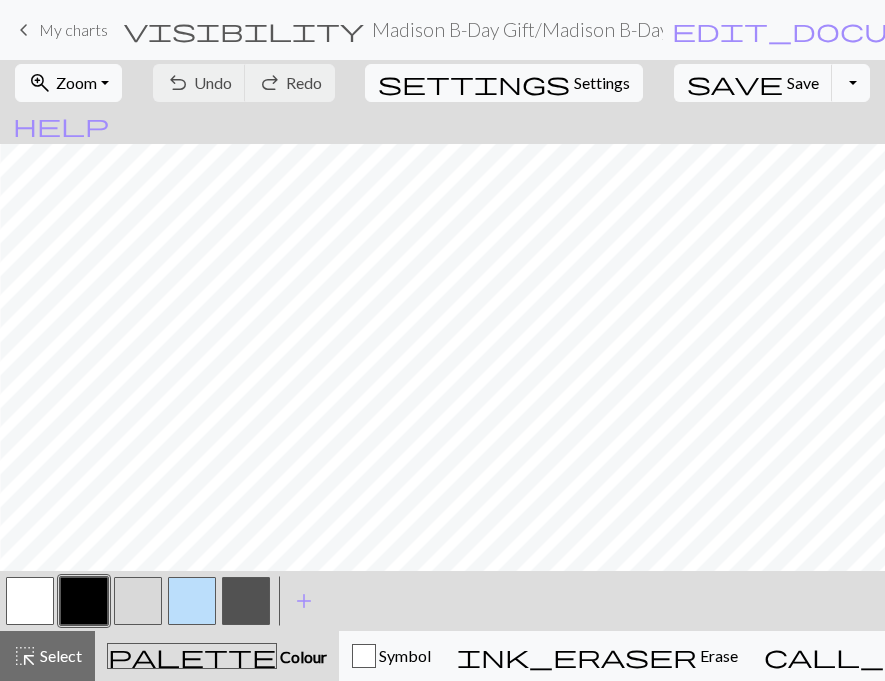 click on "keyboard_arrow_left   My charts visibility Madison B-Day Gift  /  Madison B-Day Gift edit_document Edit settings My charts Library Manual Hi  Becca   pro Account settings Logout" at bounding box center (442, 30) 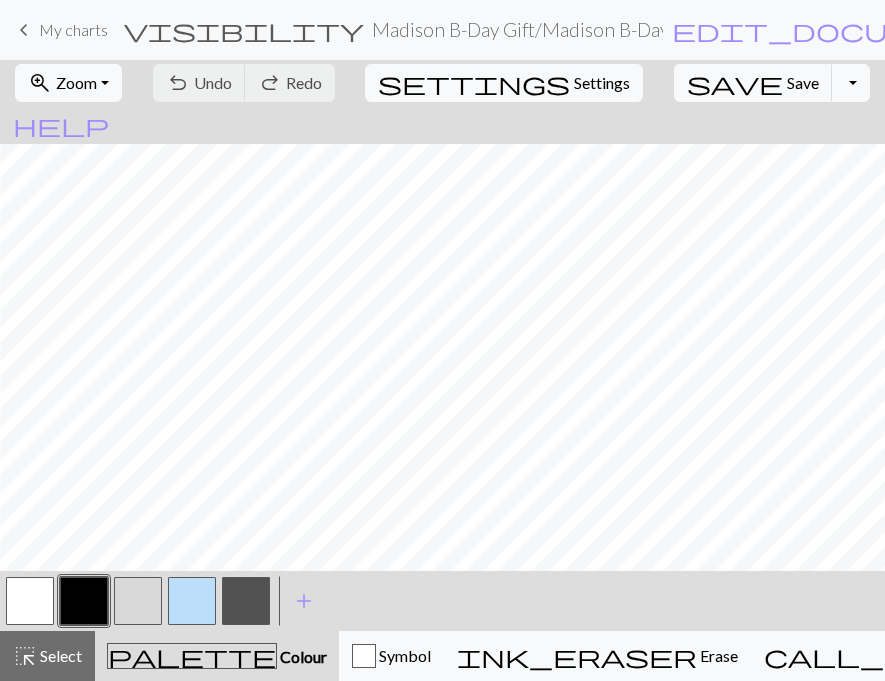 click on "keyboard_arrow_left" at bounding box center (24, 30) 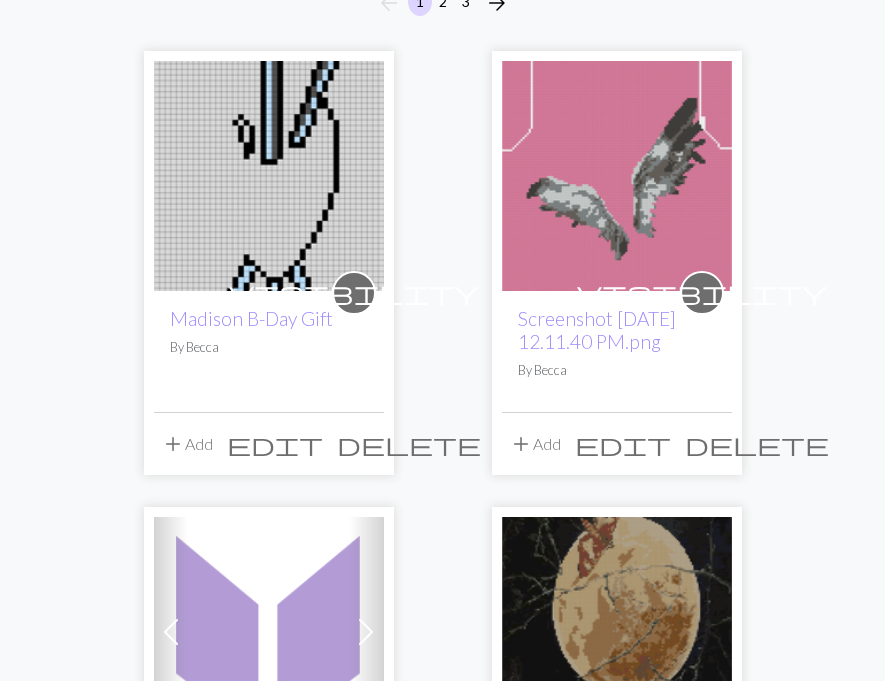 scroll, scrollTop: 0, scrollLeft: 0, axis: both 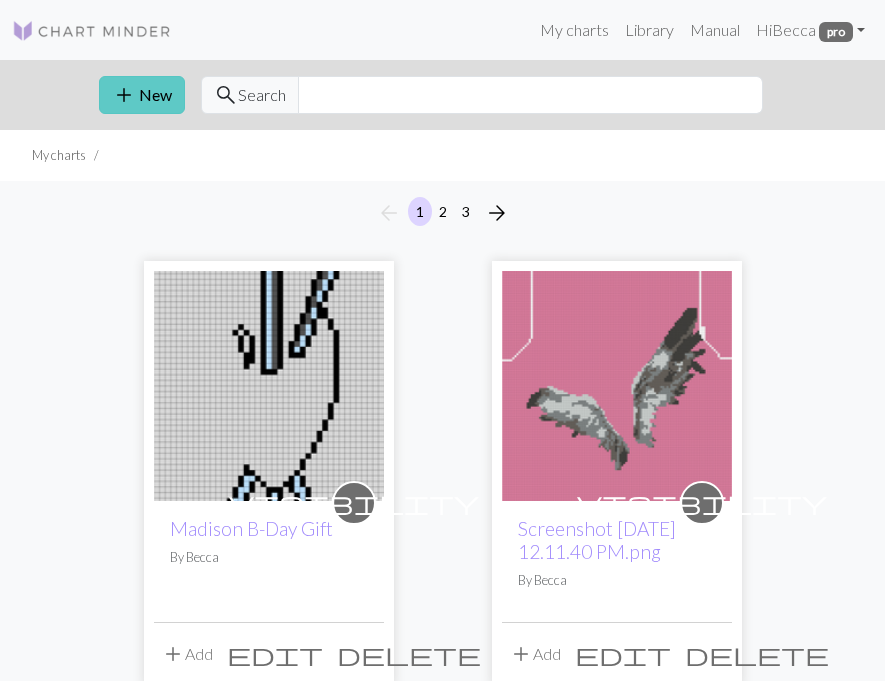 click on "add   New" at bounding box center (142, 95) 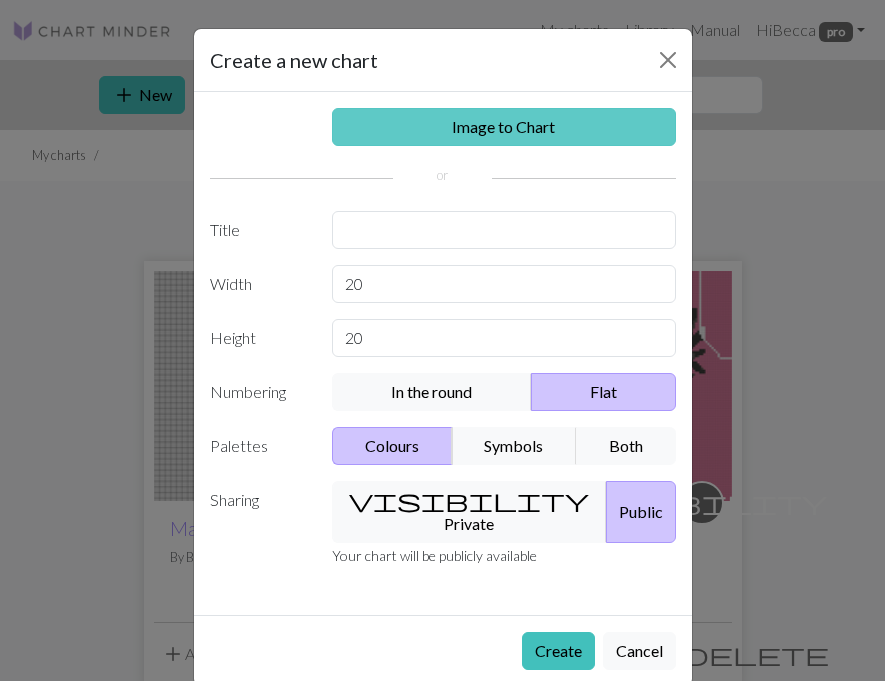click on "Image to Chart" at bounding box center [504, 127] 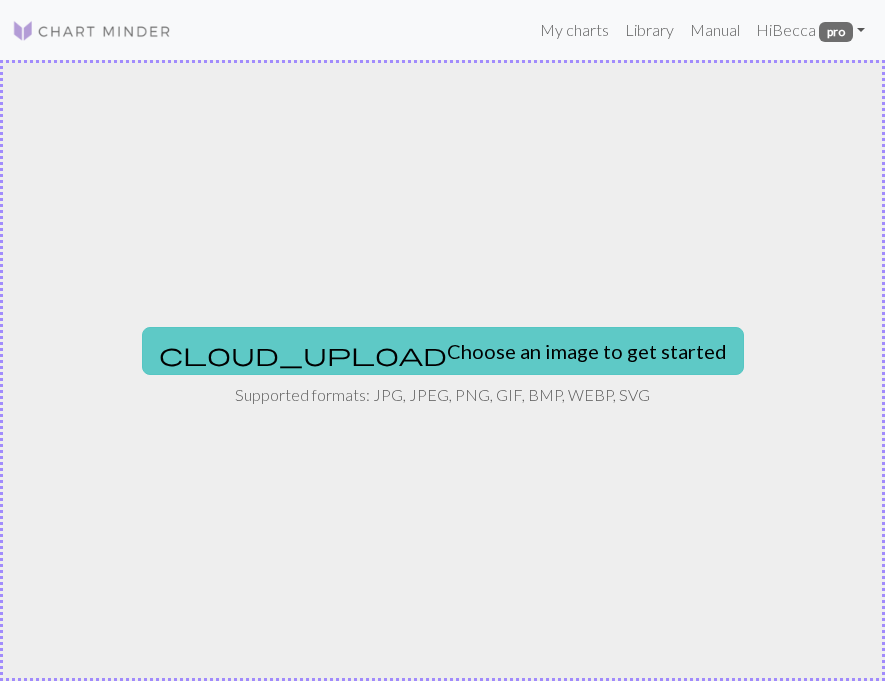 click on "cloud_upload  Choose an image to get started" at bounding box center (443, 351) 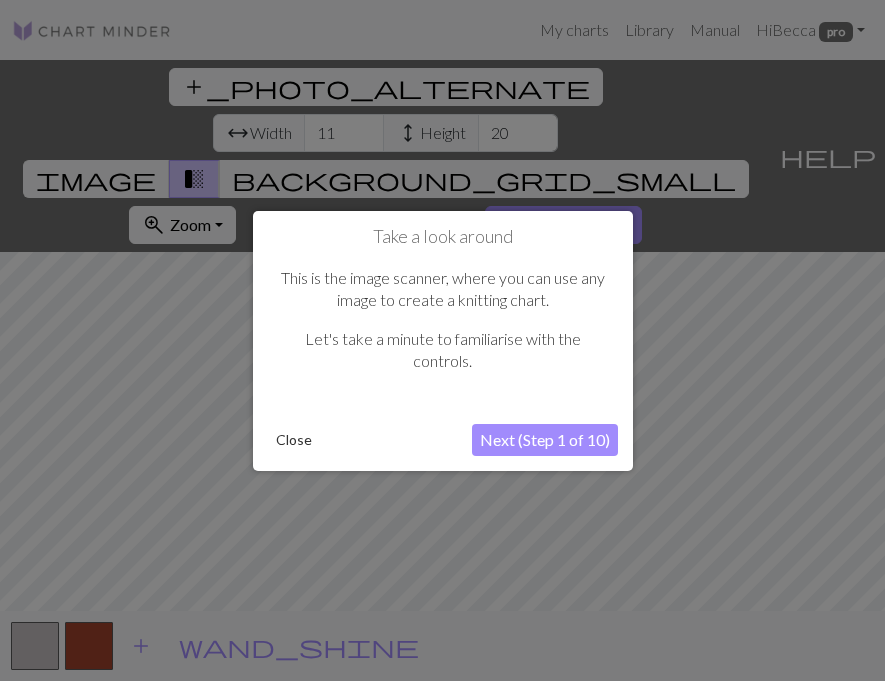 click on "Close" at bounding box center [294, 440] 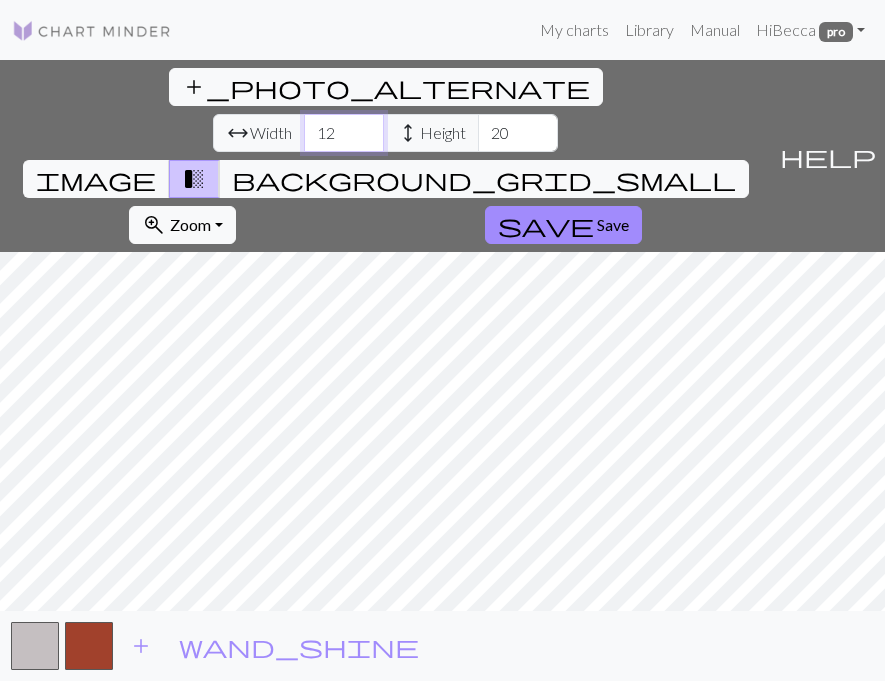 click on "12" at bounding box center (344, 133) 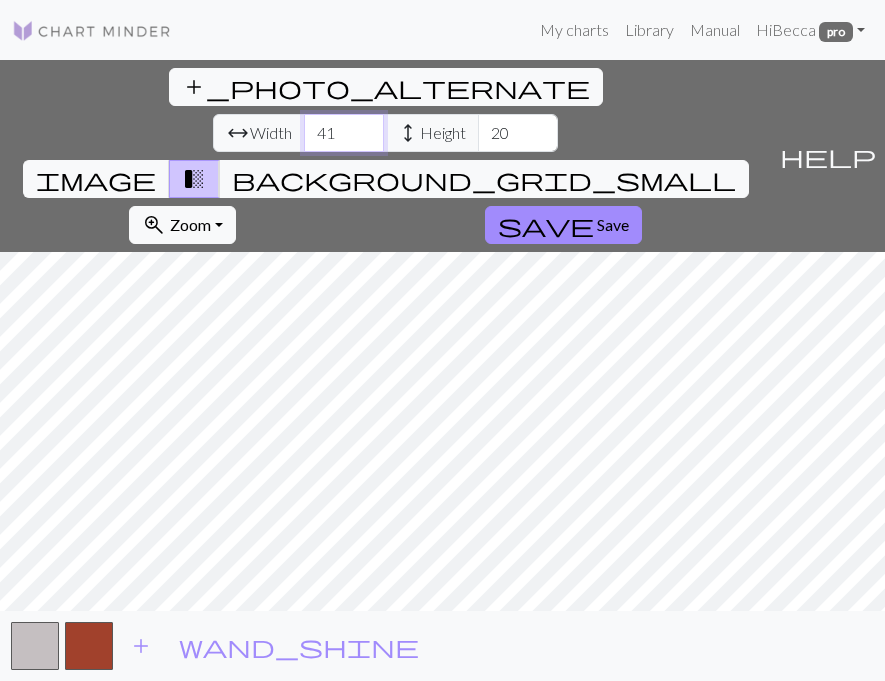 type on "41" 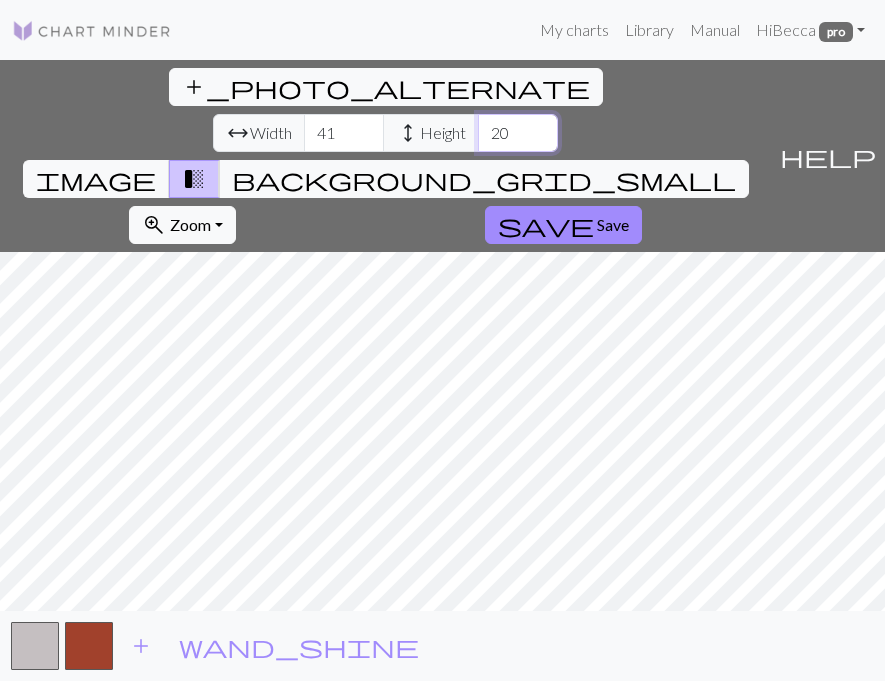 click on "20" at bounding box center [518, 133] 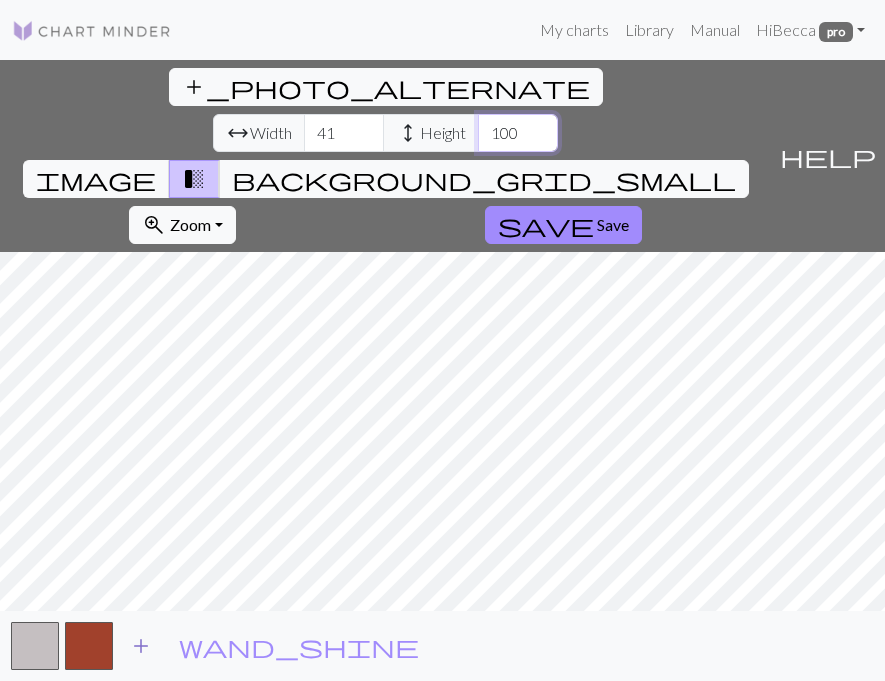 type on "100" 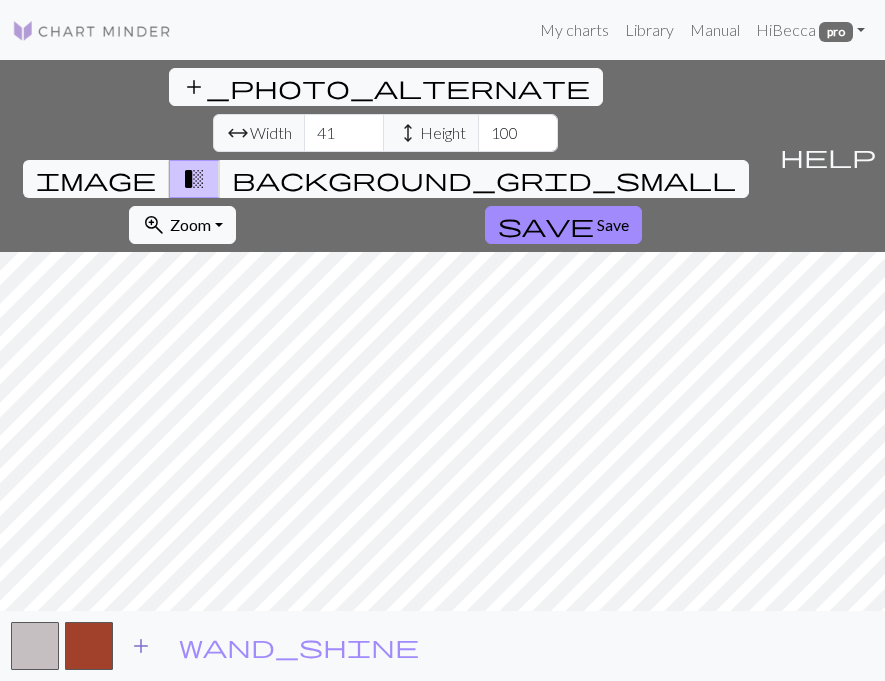 click on "add" at bounding box center (141, 646) 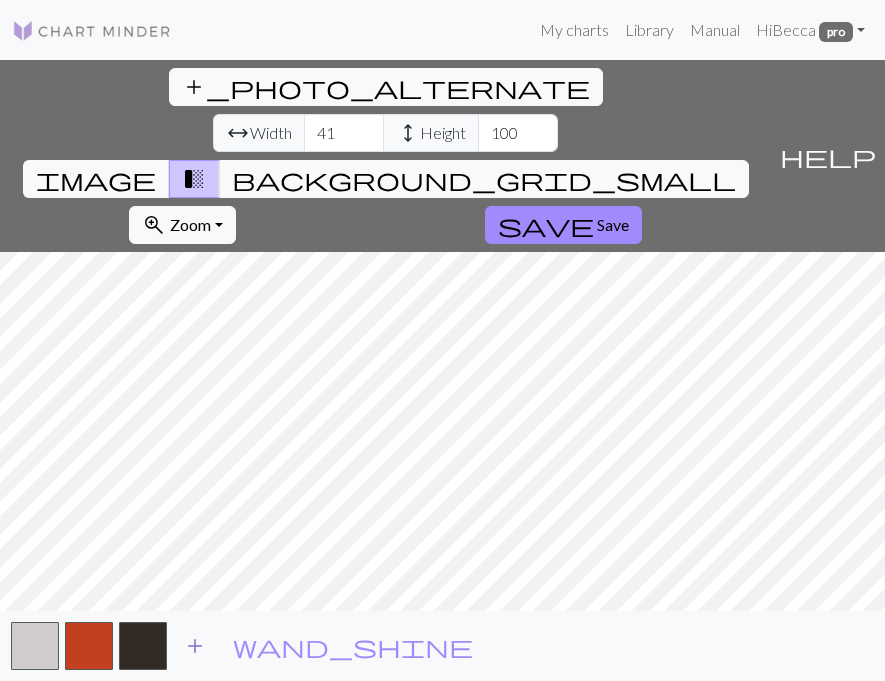 click on "add" at bounding box center (195, 646) 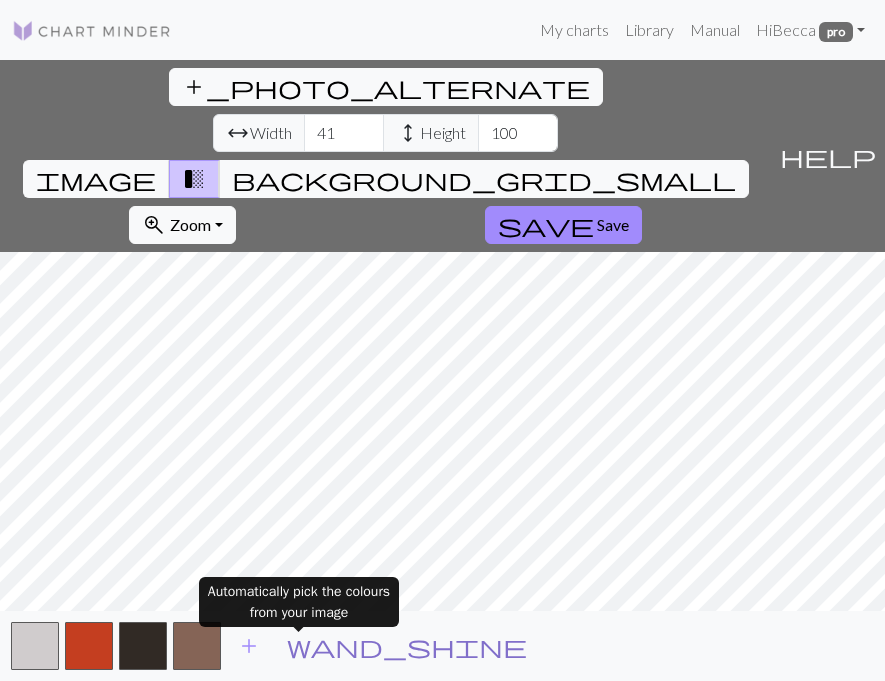 click on "wand_shine" at bounding box center (407, 646) 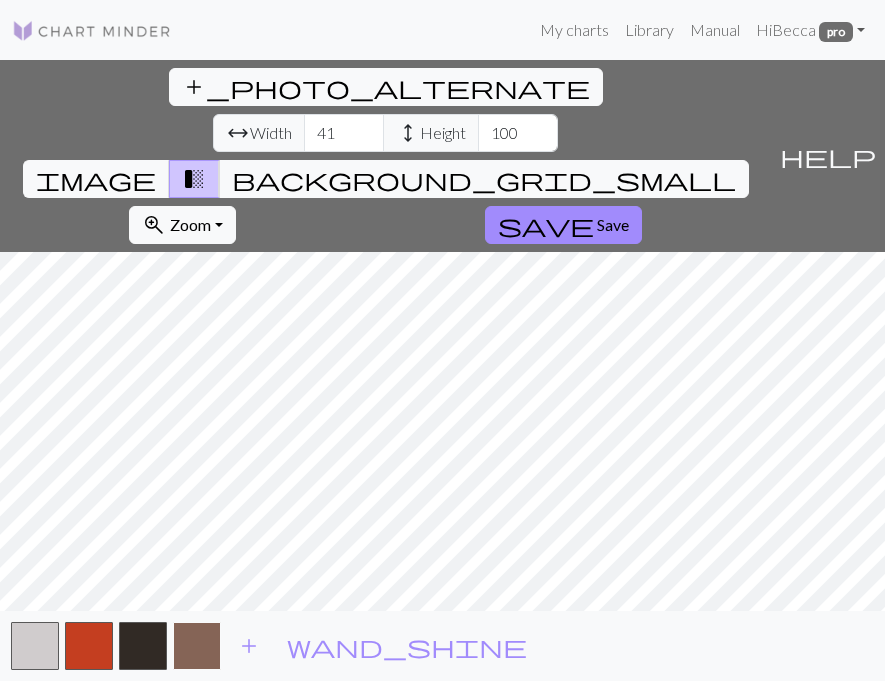 click at bounding box center (197, 646) 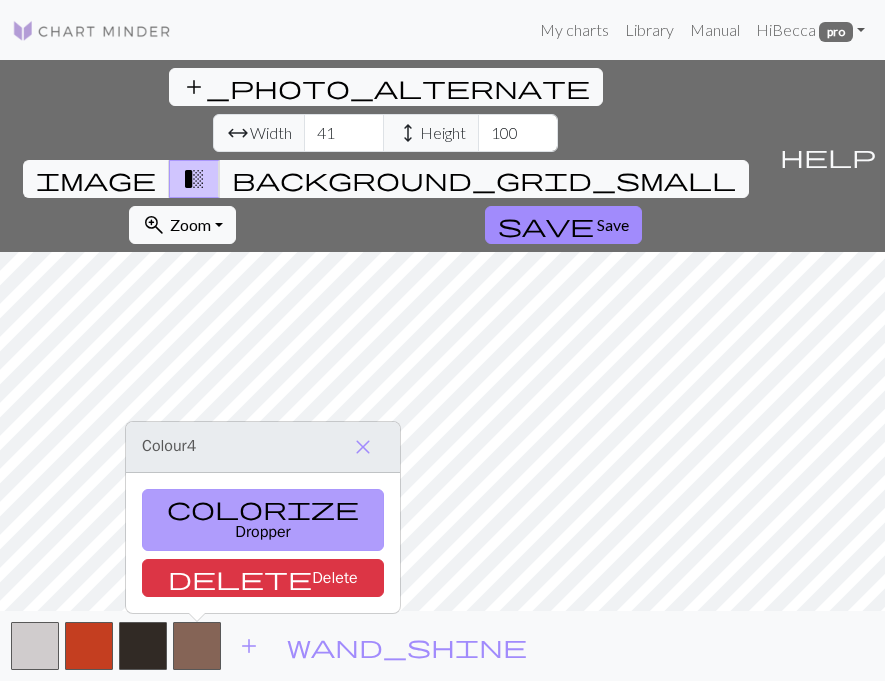 click on "colorize Dropper" at bounding box center [263, 520] 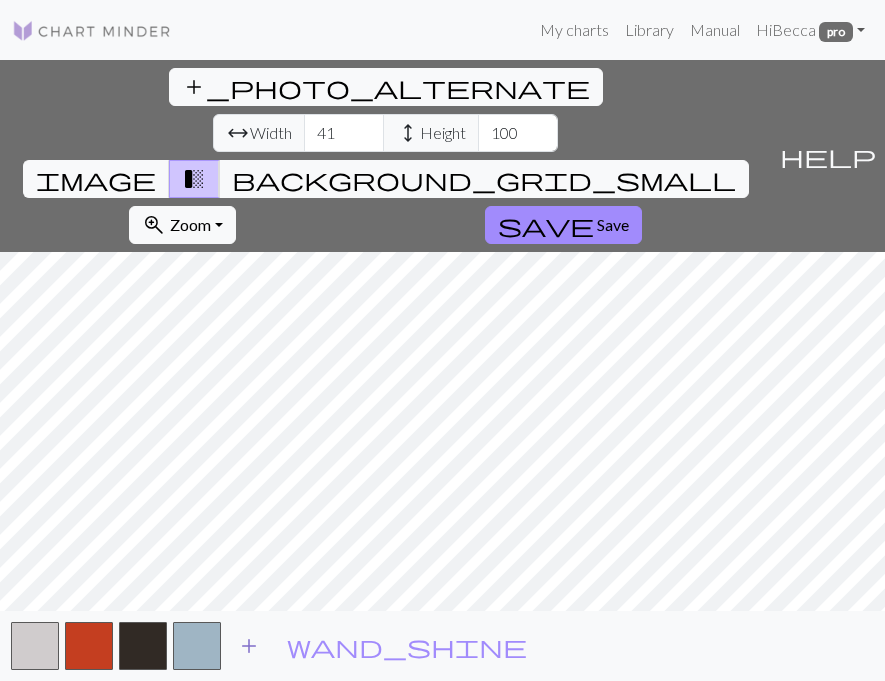 click on "add" at bounding box center [249, 646] 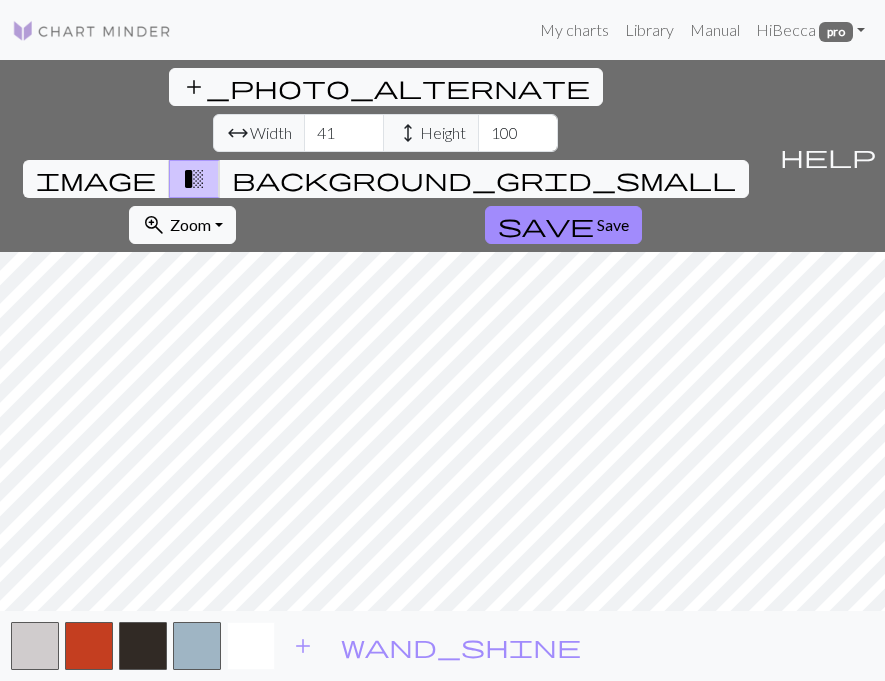 click at bounding box center [251, 646] 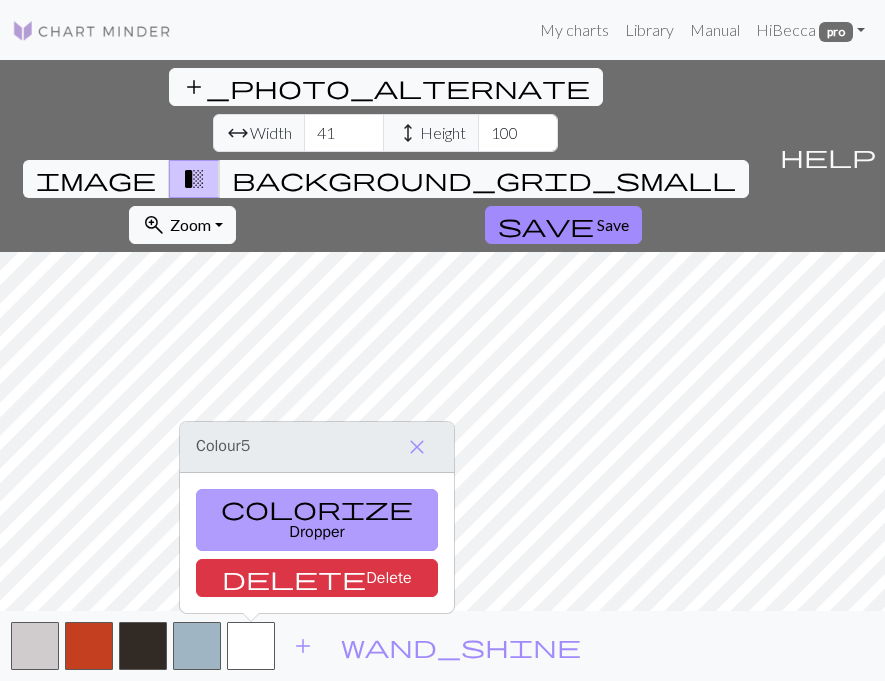 click on "colorize Dropper" at bounding box center (317, 520) 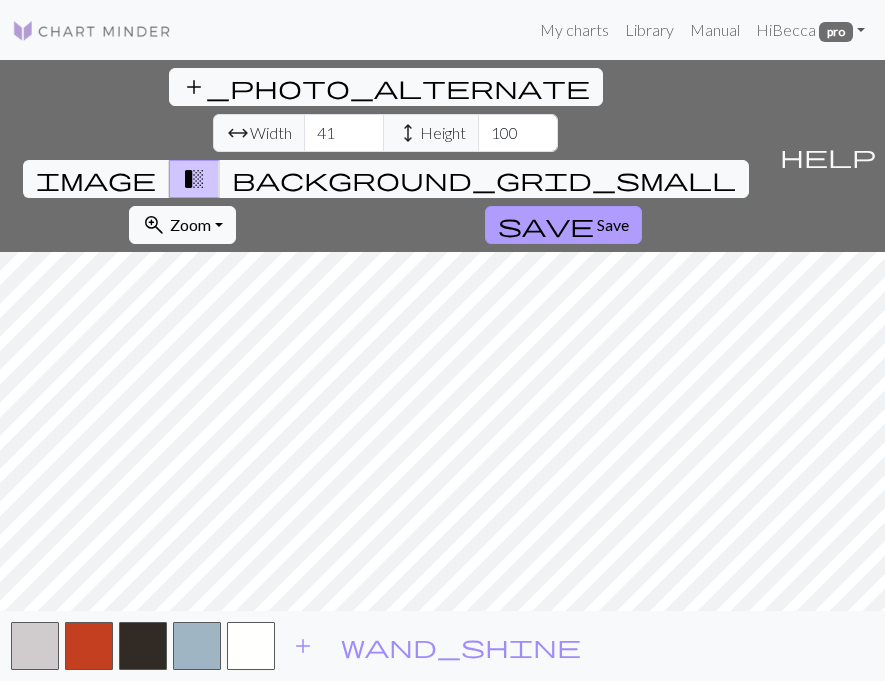 click on "Save" at bounding box center [613, 224] 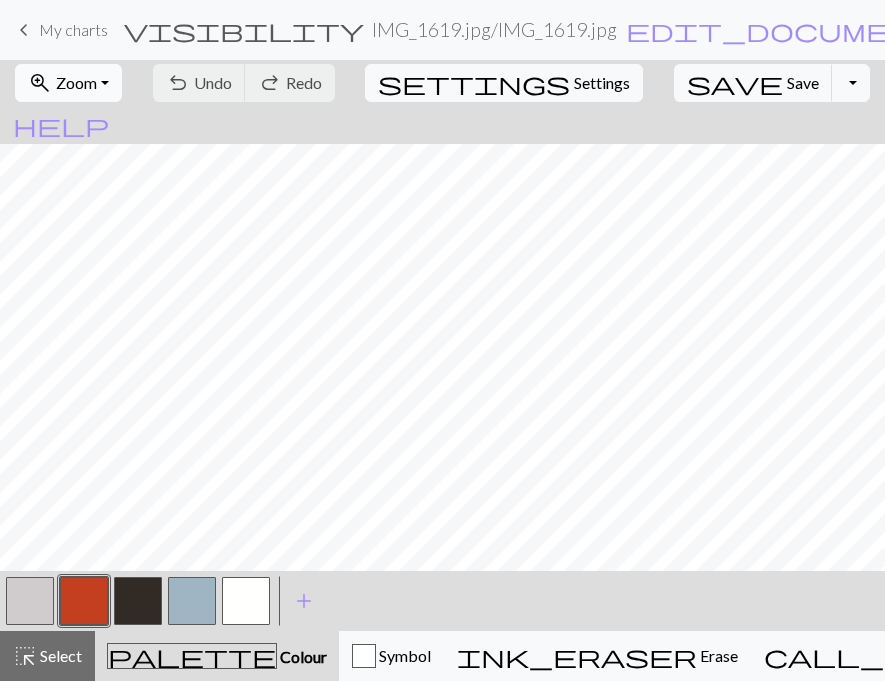 click on "Zoom" at bounding box center (76, 82) 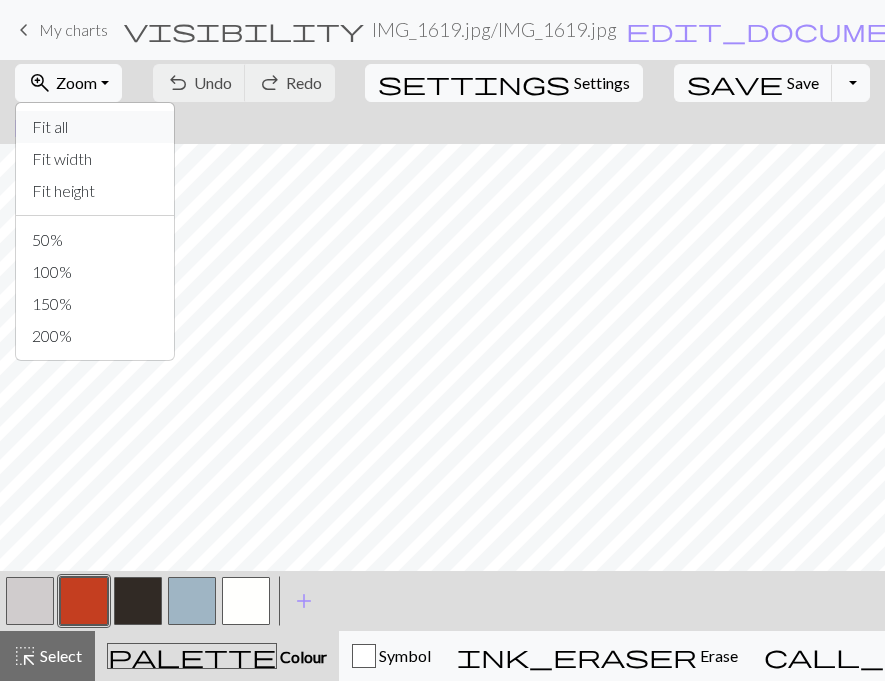 click on "Fit all" at bounding box center [95, 127] 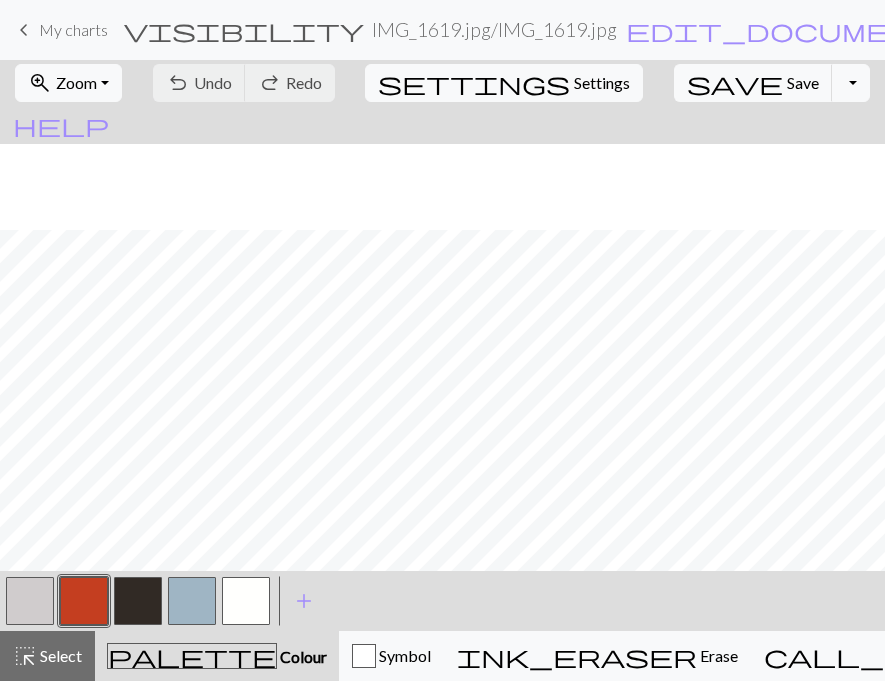 scroll, scrollTop: 194, scrollLeft: 0, axis: vertical 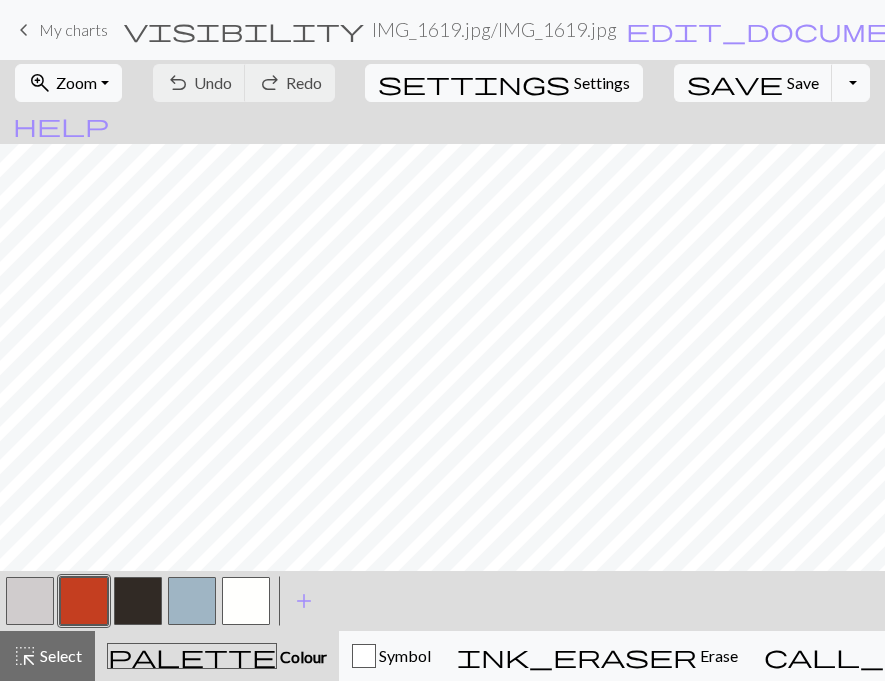 click at bounding box center (138, 601) 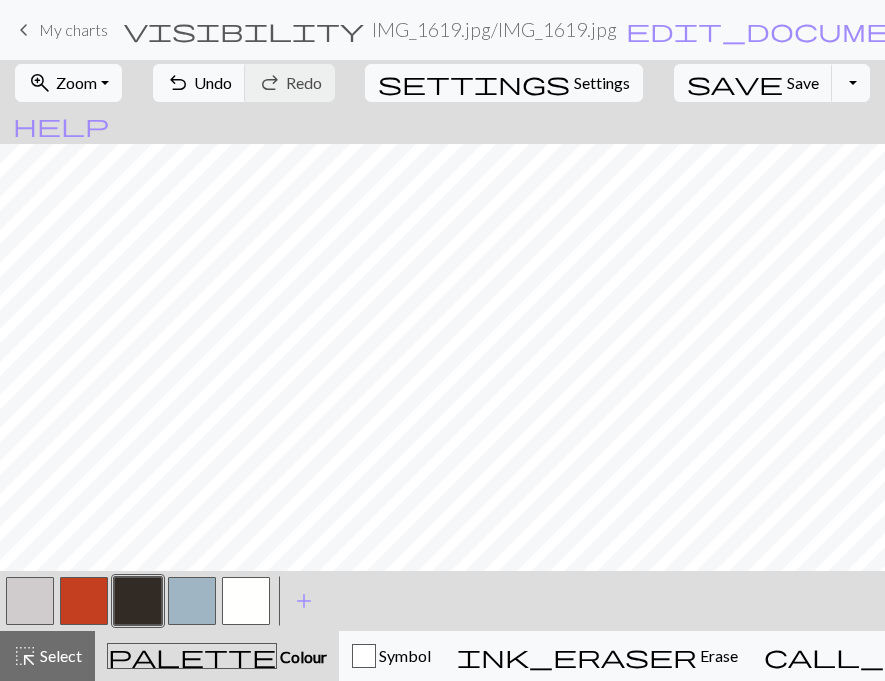 scroll, scrollTop: 511, scrollLeft: 0, axis: vertical 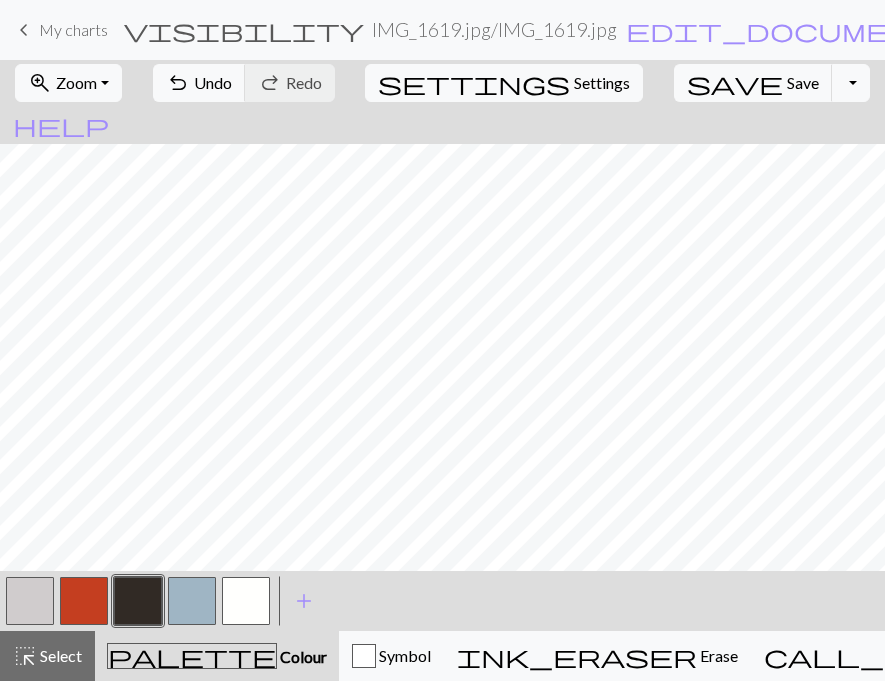 click at bounding box center (192, 601) 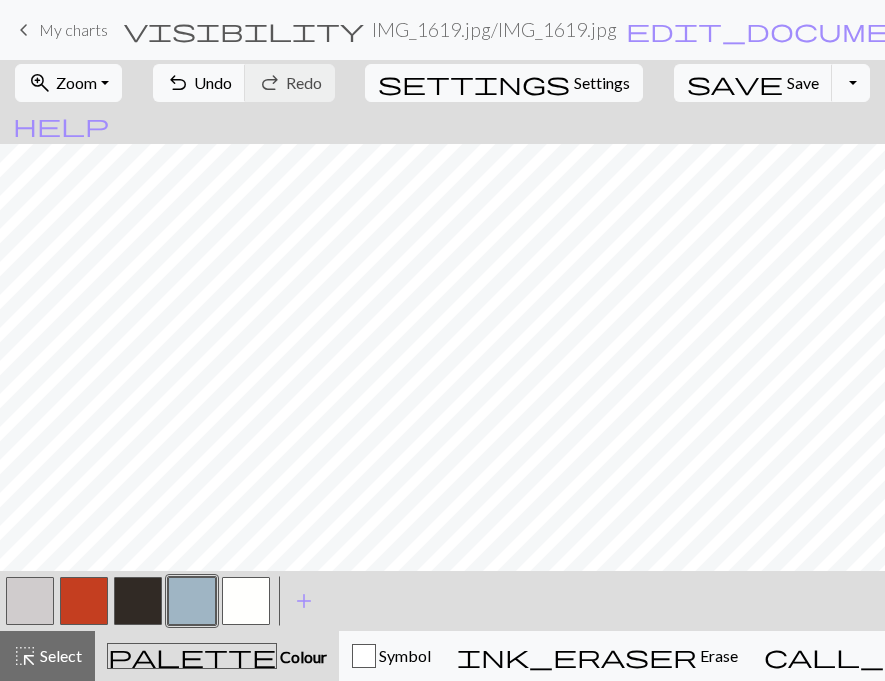 click at bounding box center [30, 601] 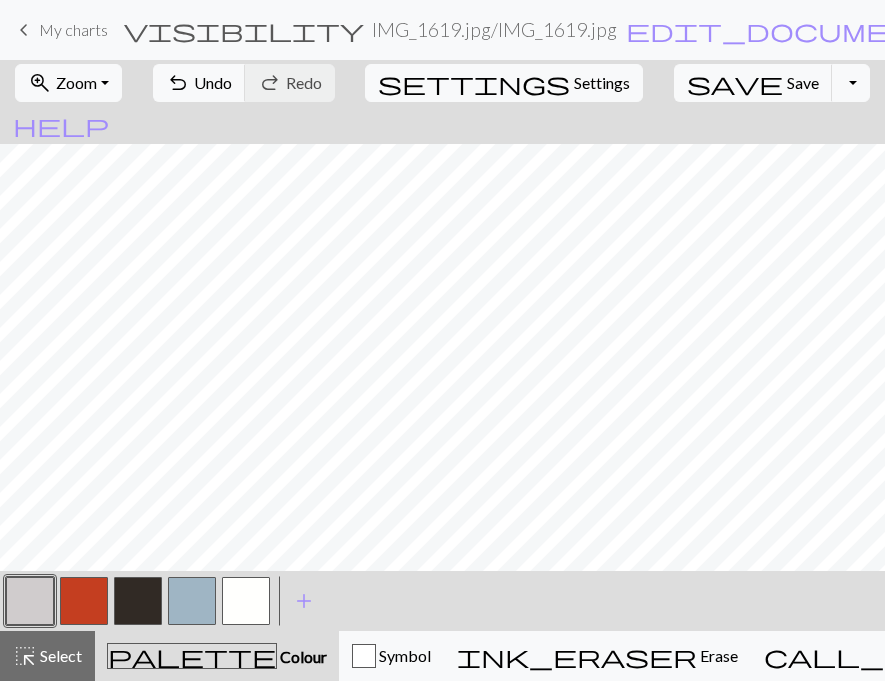 click at bounding box center (192, 601) 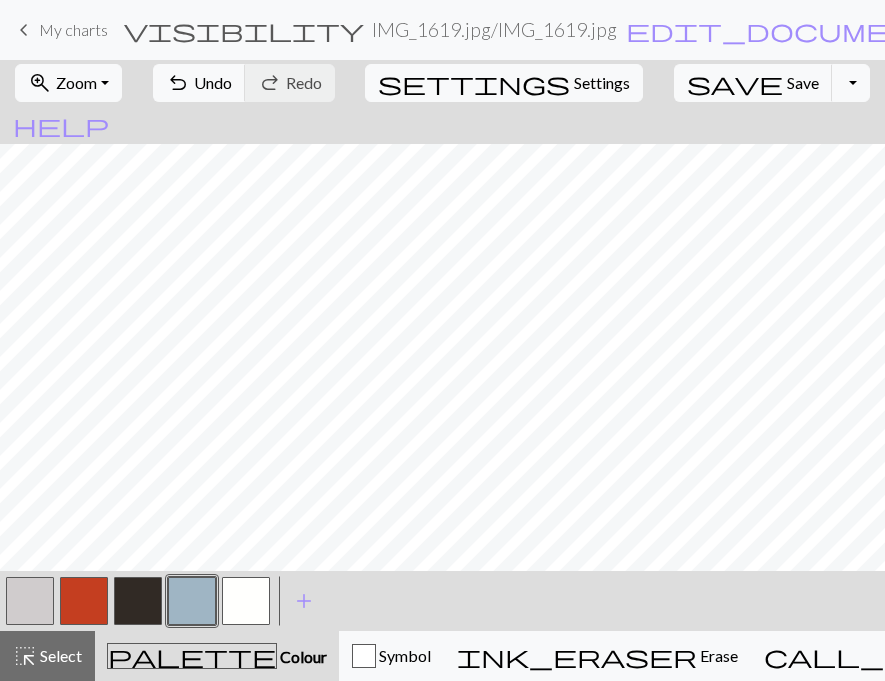 scroll, scrollTop: 368, scrollLeft: 0, axis: vertical 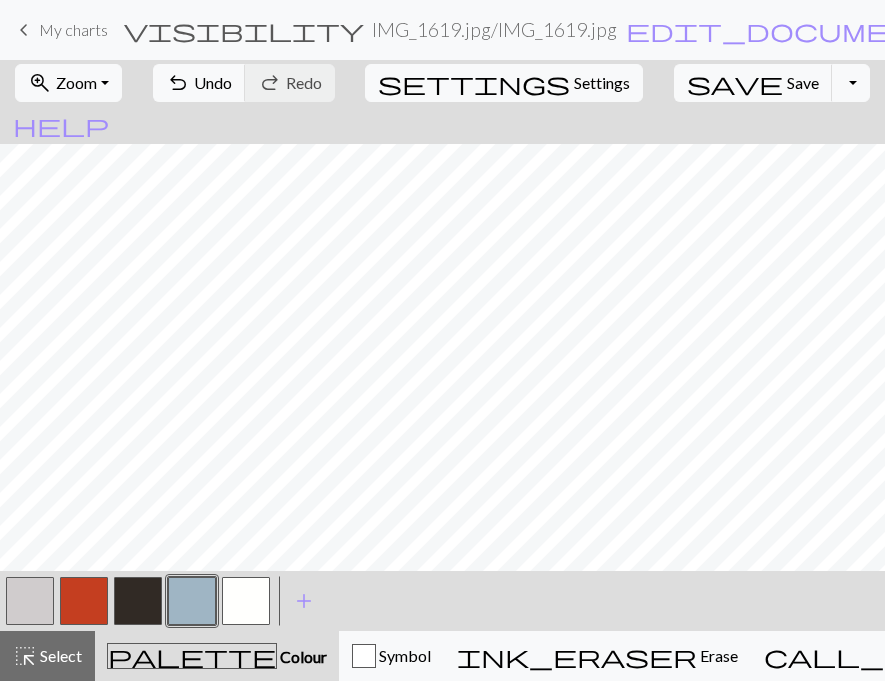 click at bounding box center (84, 601) 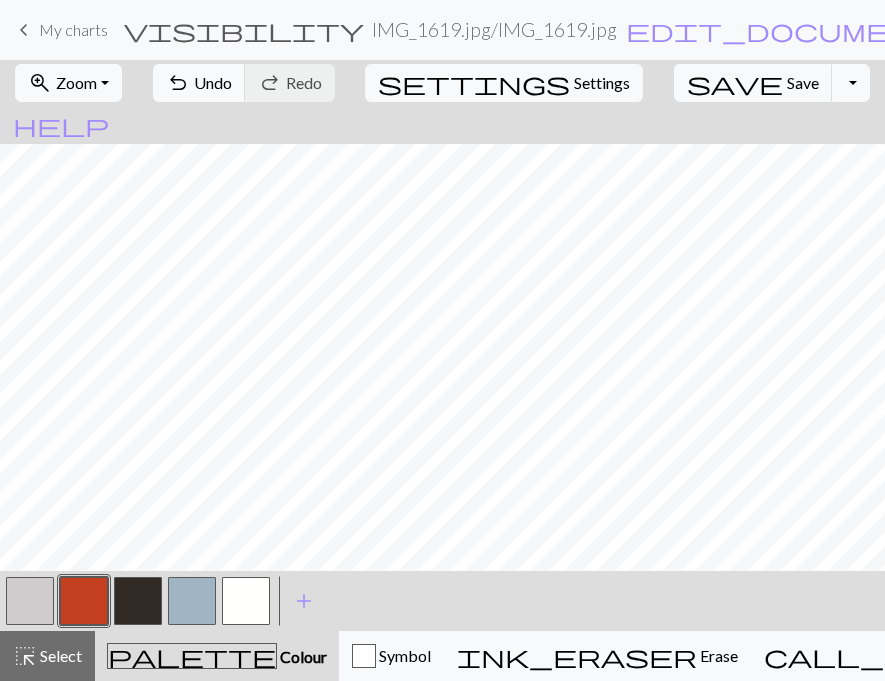 scroll, scrollTop: 231, scrollLeft: 0, axis: vertical 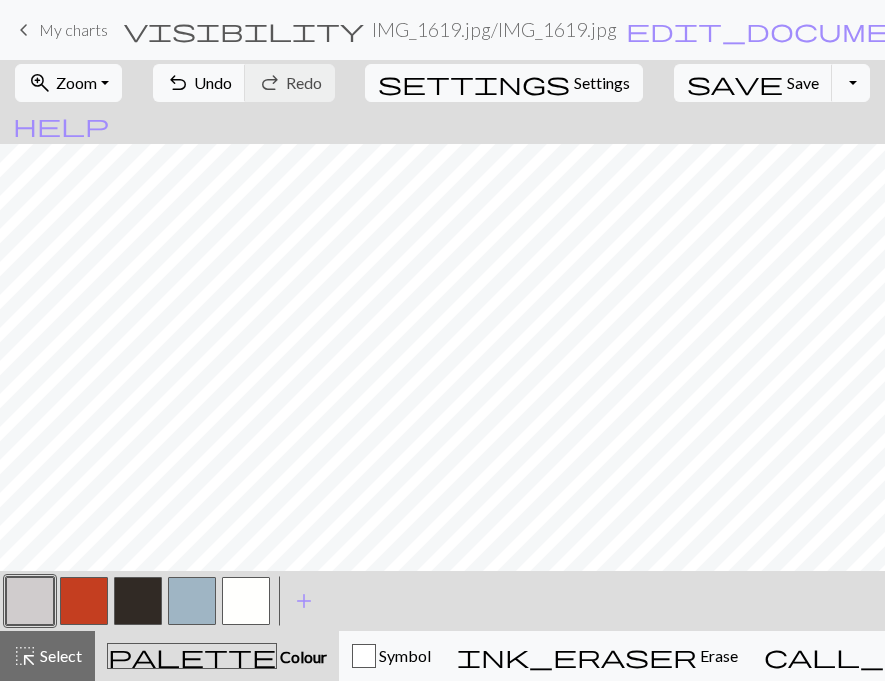 click at bounding box center [138, 601] 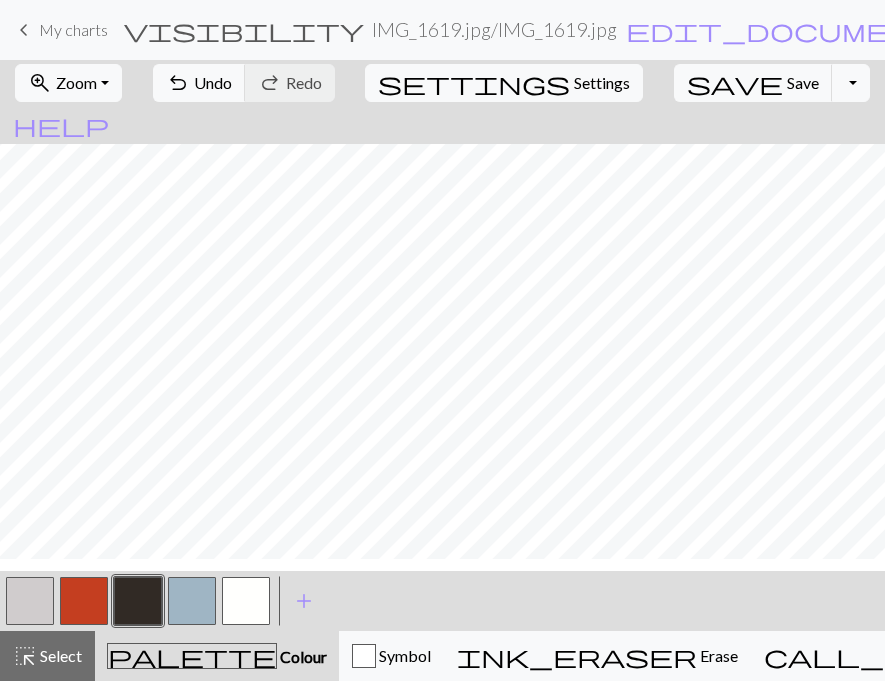 scroll, scrollTop: 0, scrollLeft: 0, axis: both 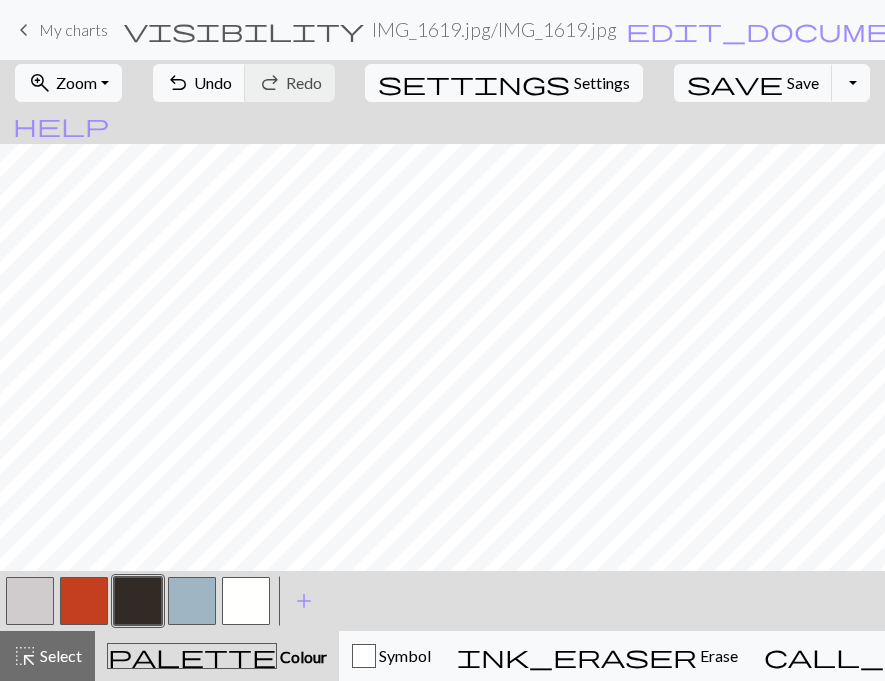 click at bounding box center (30, 601) 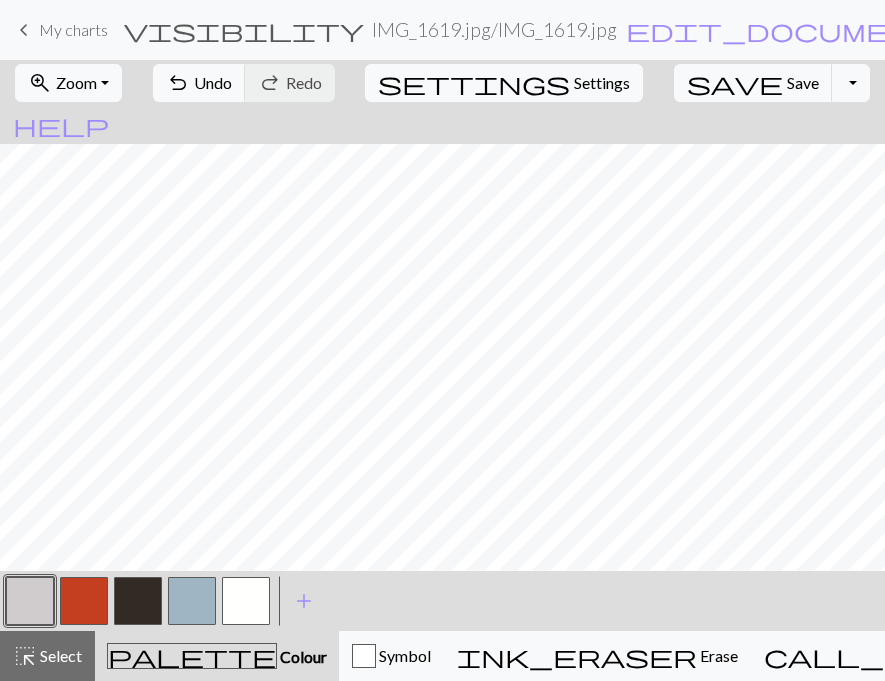 scroll, scrollTop: 0, scrollLeft: 0, axis: both 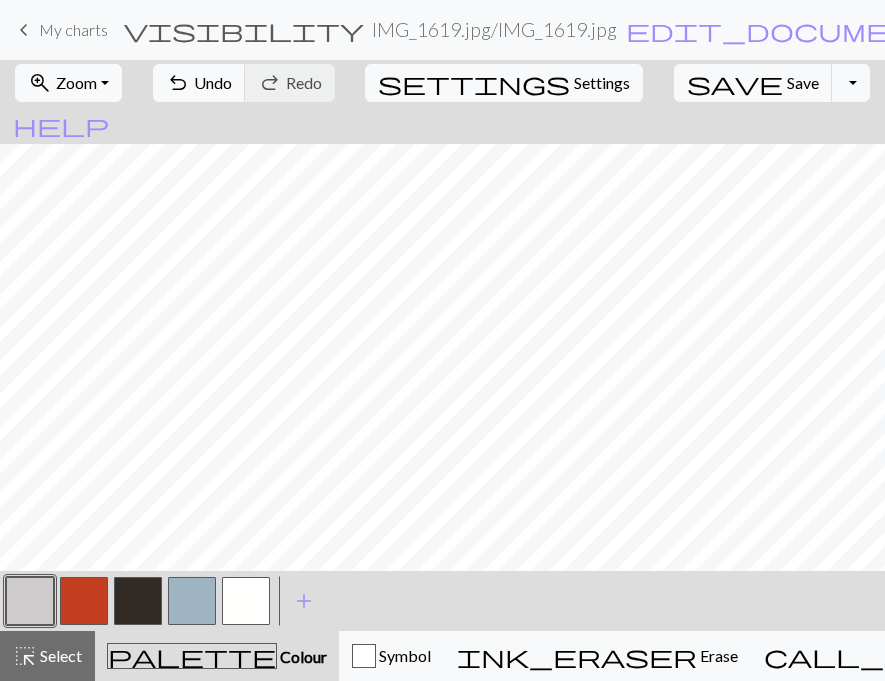 click at bounding box center [138, 601] 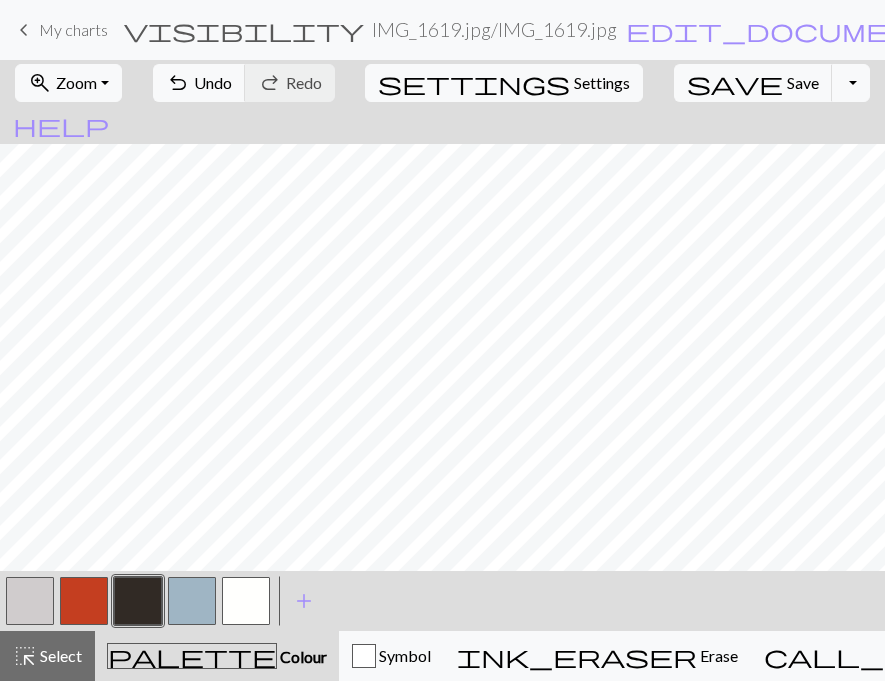 click at bounding box center (30, 601) 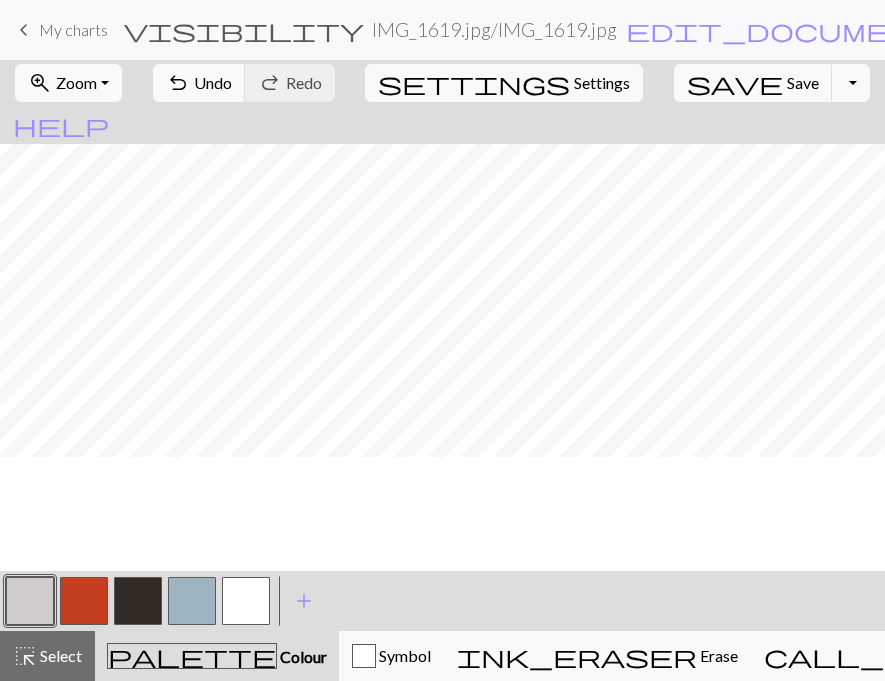 scroll, scrollTop: 0, scrollLeft: 0, axis: both 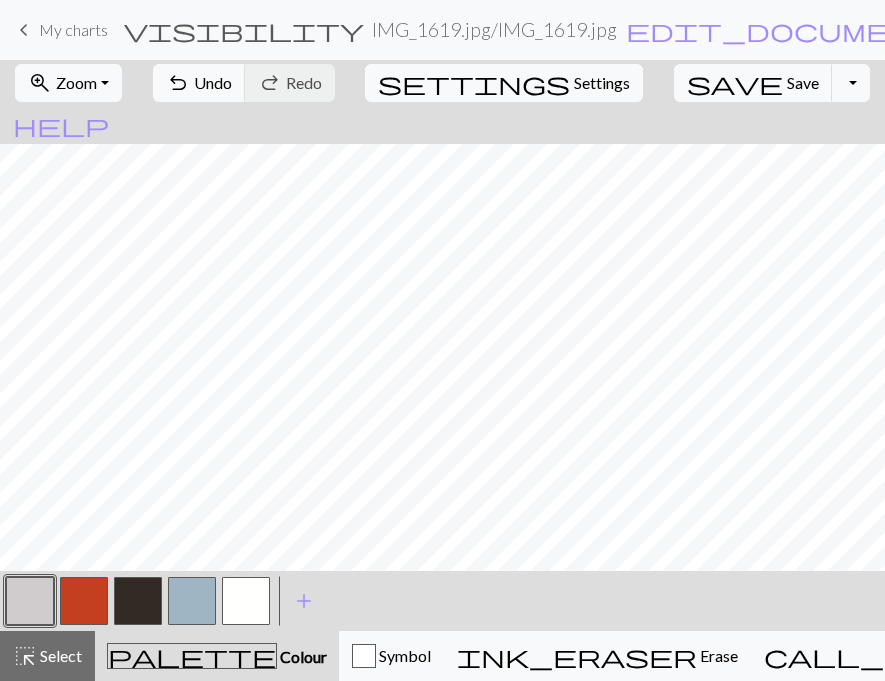 click on "keyboard_arrow_left" at bounding box center (24, 30) 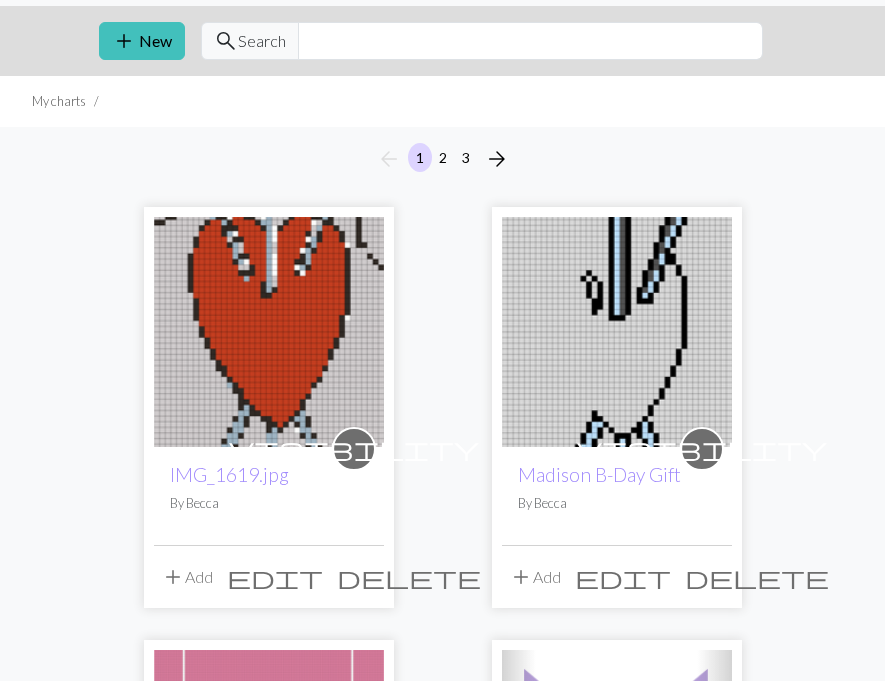 scroll, scrollTop: 55, scrollLeft: 0, axis: vertical 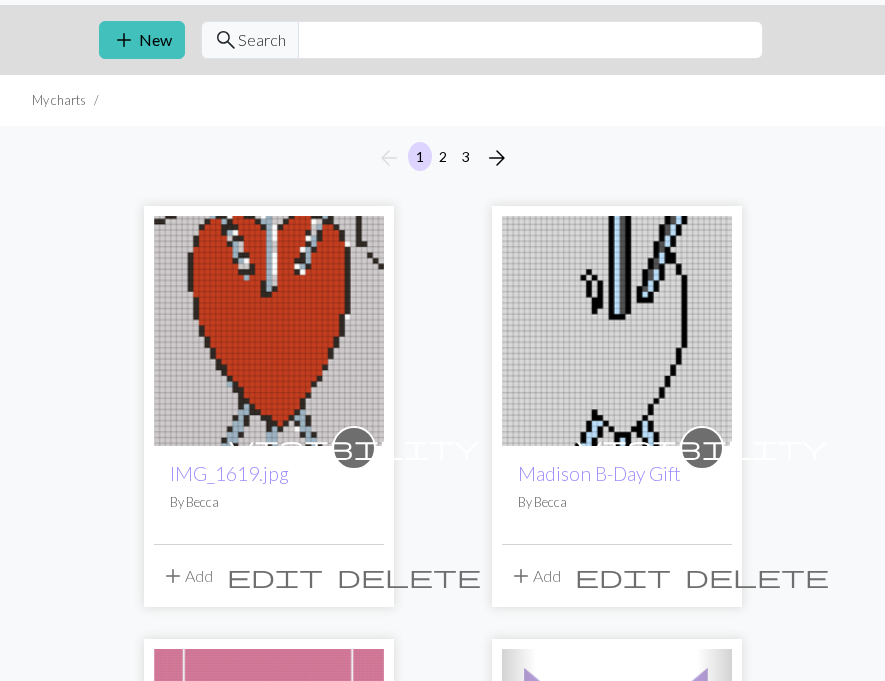 click on "delete" at bounding box center (409, 576) 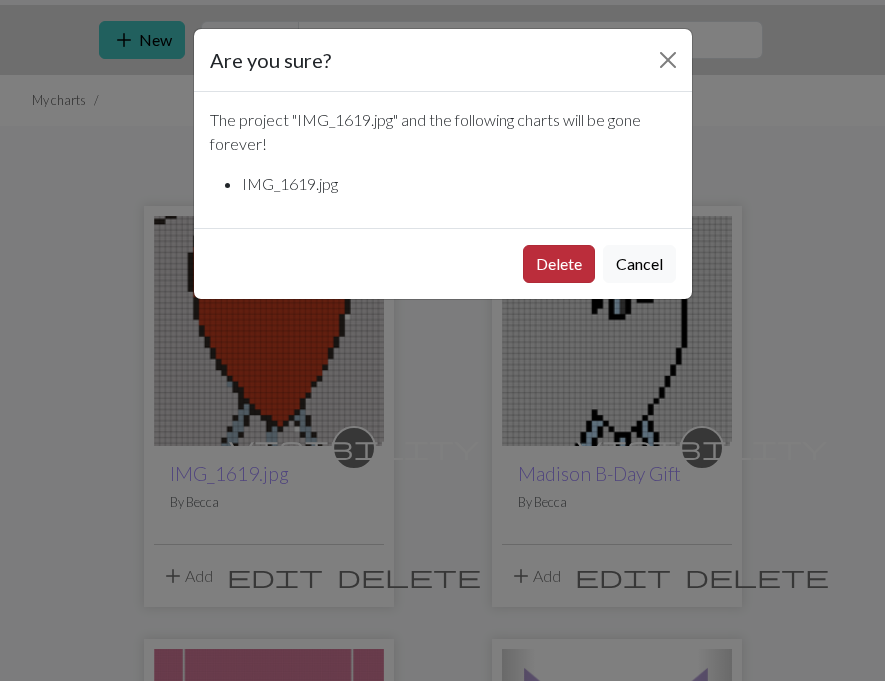 click on "Delete" at bounding box center (559, 264) 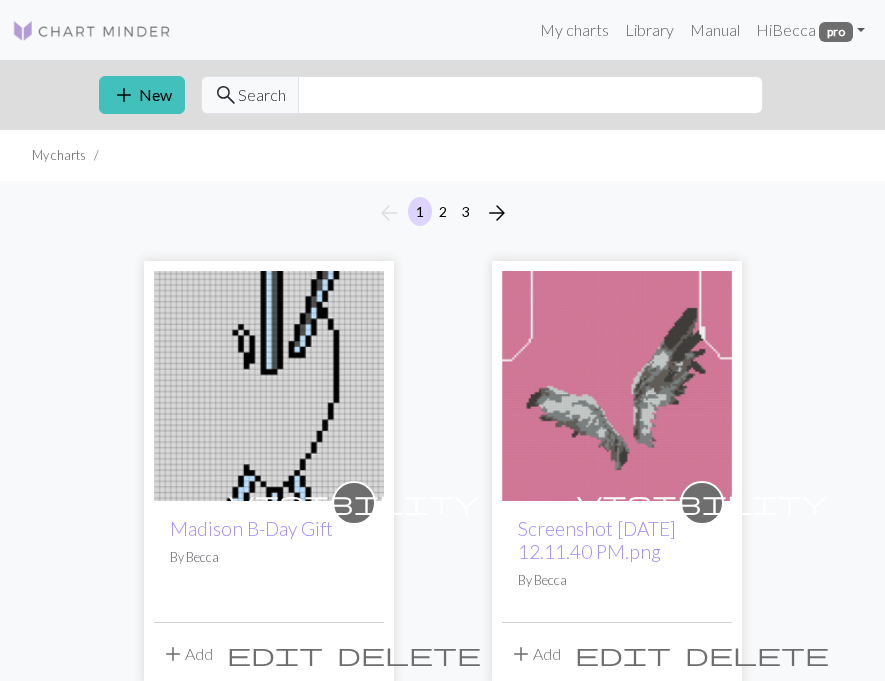 scroll, scrollTop: 55, scrollLeft: 0, axis: vertical 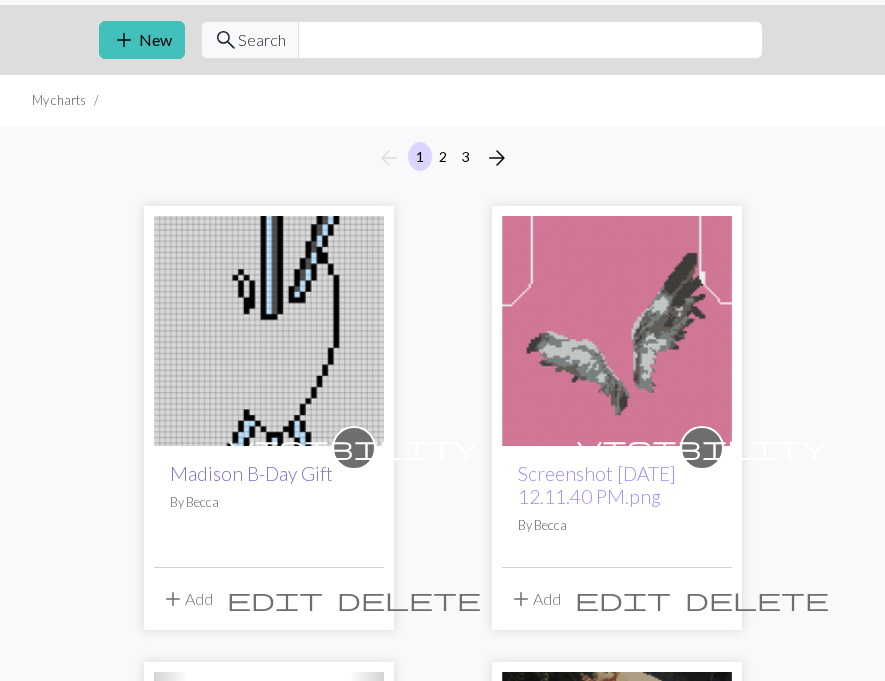 click on "Madison B-Day Gift" at bounding box center [251, 473] 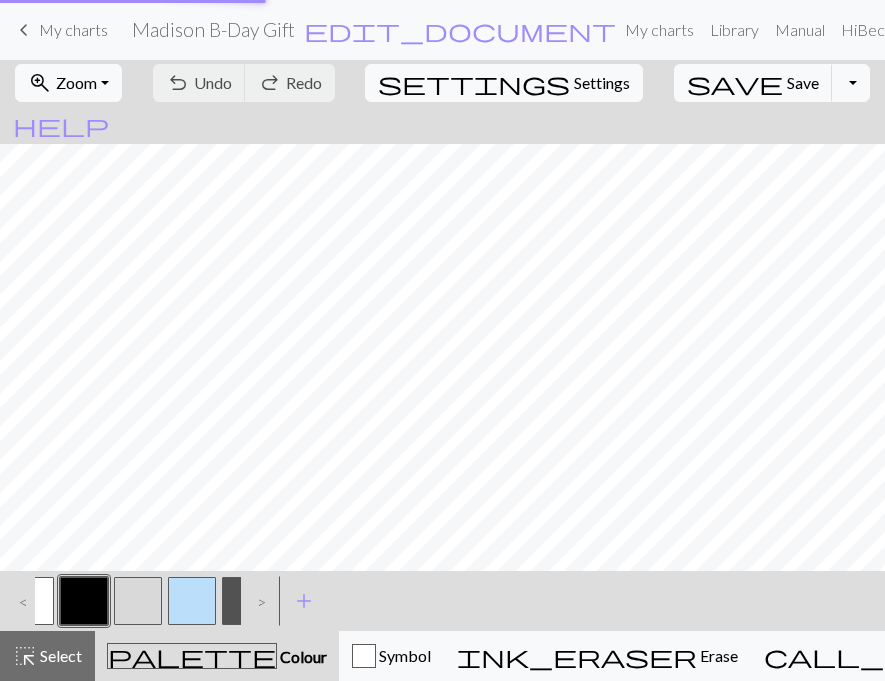 scroll, scrollTop: 0, scrollLeft: 0, axis: both 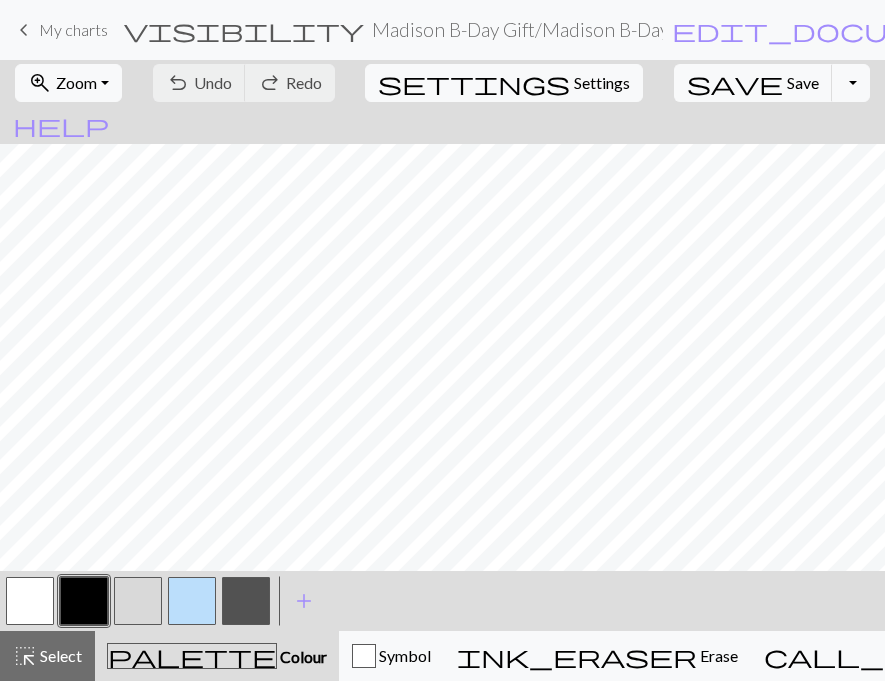 click at bounding box center [84, 601] 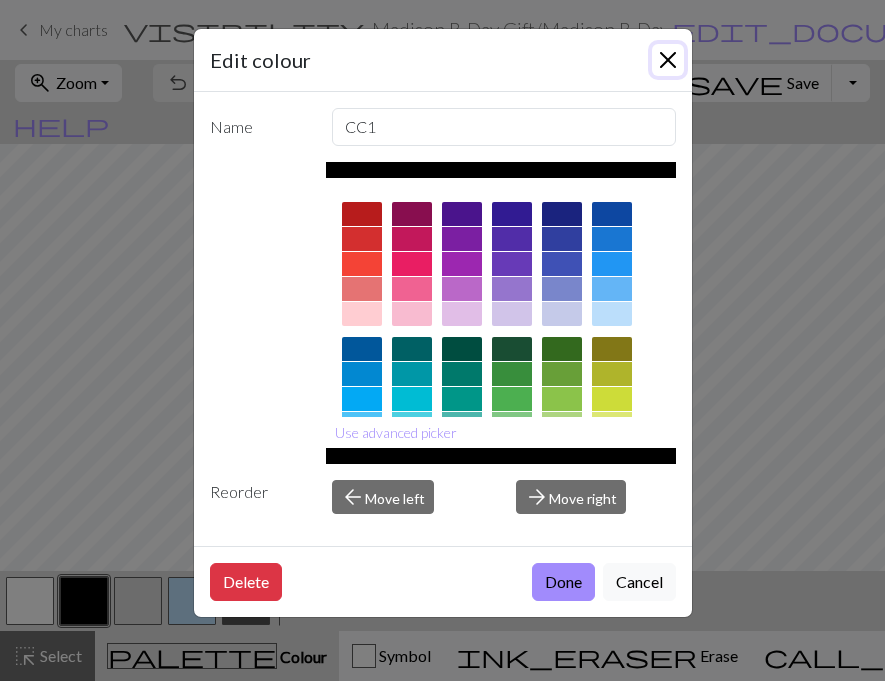 click at bounding box center (668, 60) 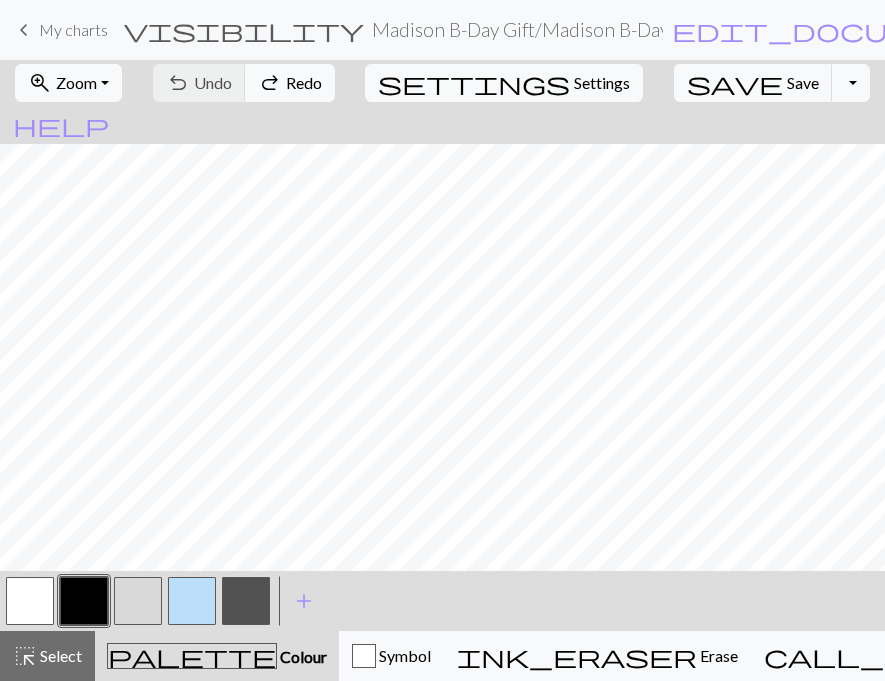 click at bounding box center [138, 601] 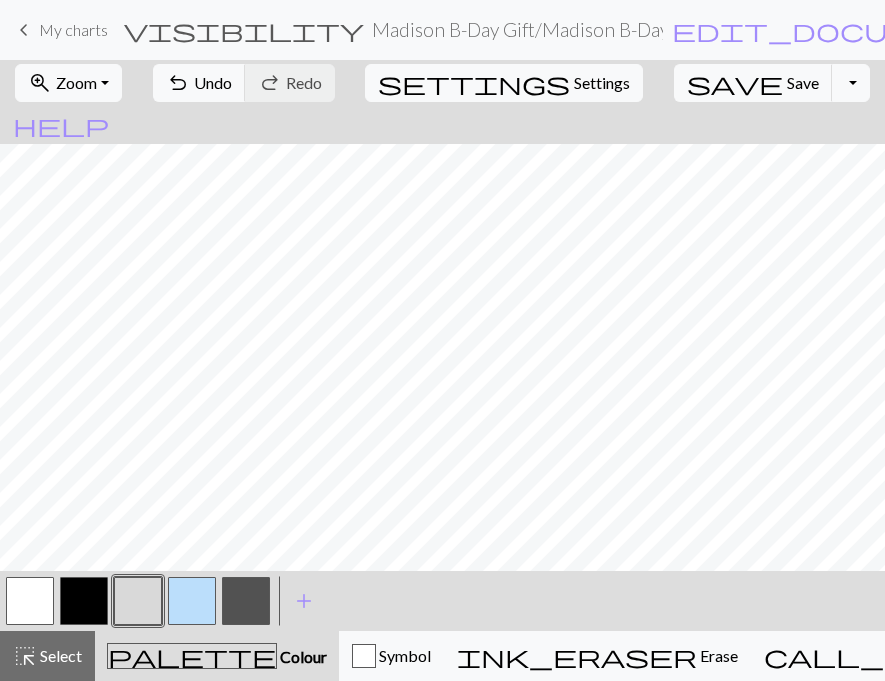 click at bounding box center [84, 601] 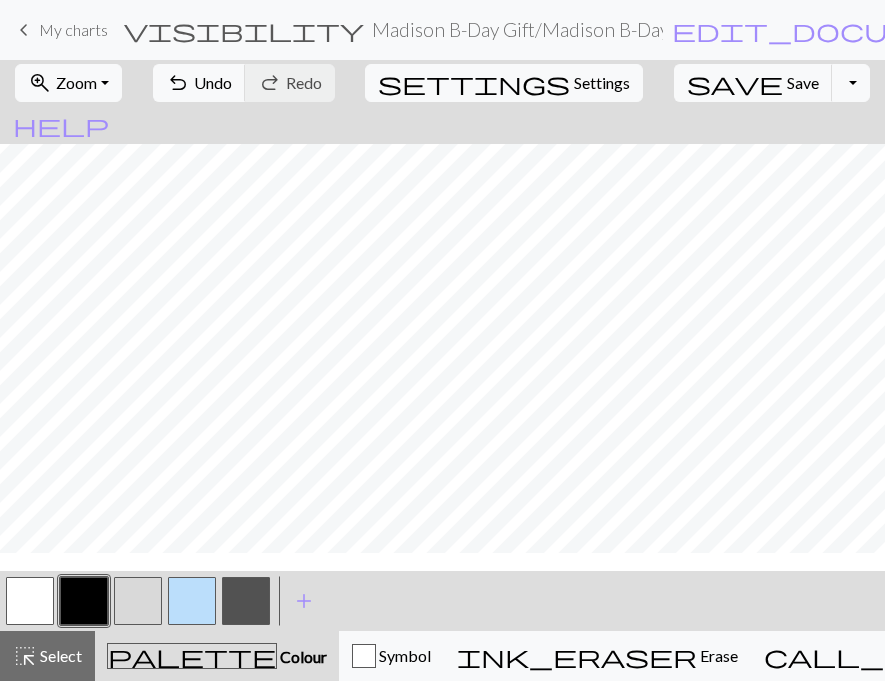 scroll, scrollTop: 463, scrollLeft: 0, axis: vertical 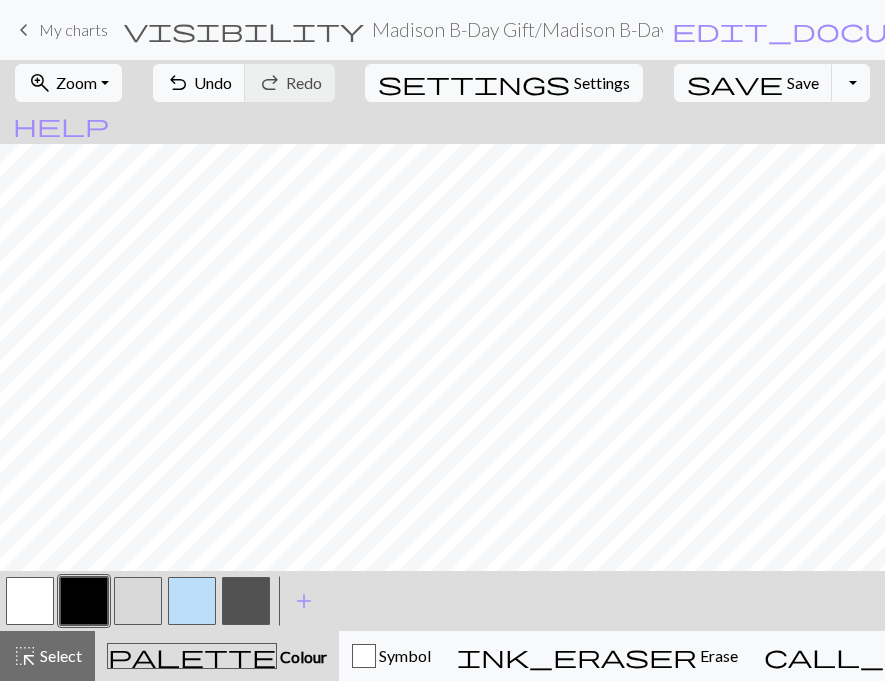 click at bounding box center (192, 601) 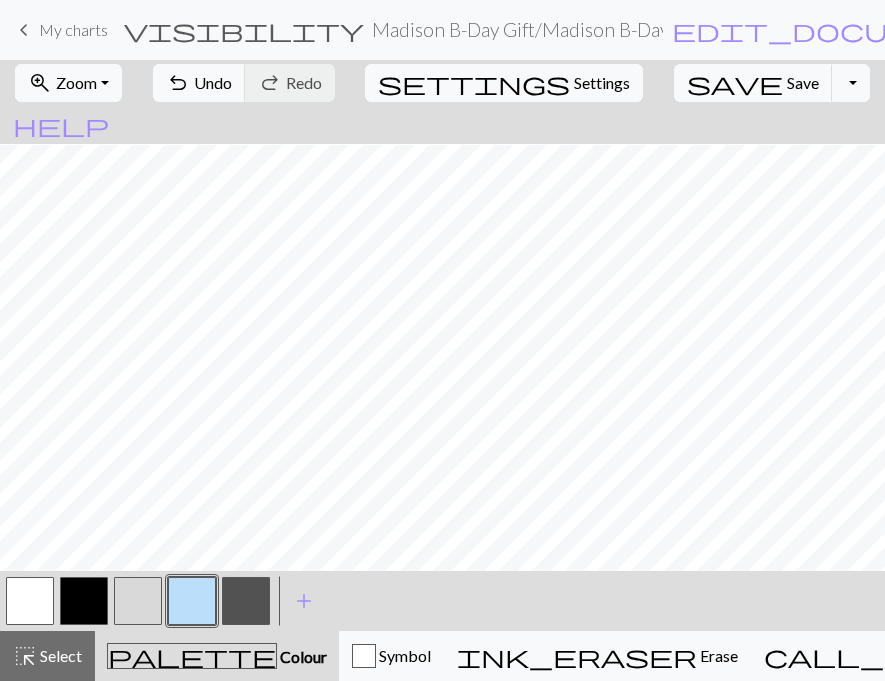 scroll, scrollTop: 631, scrollLeft: 0, axis: vertical 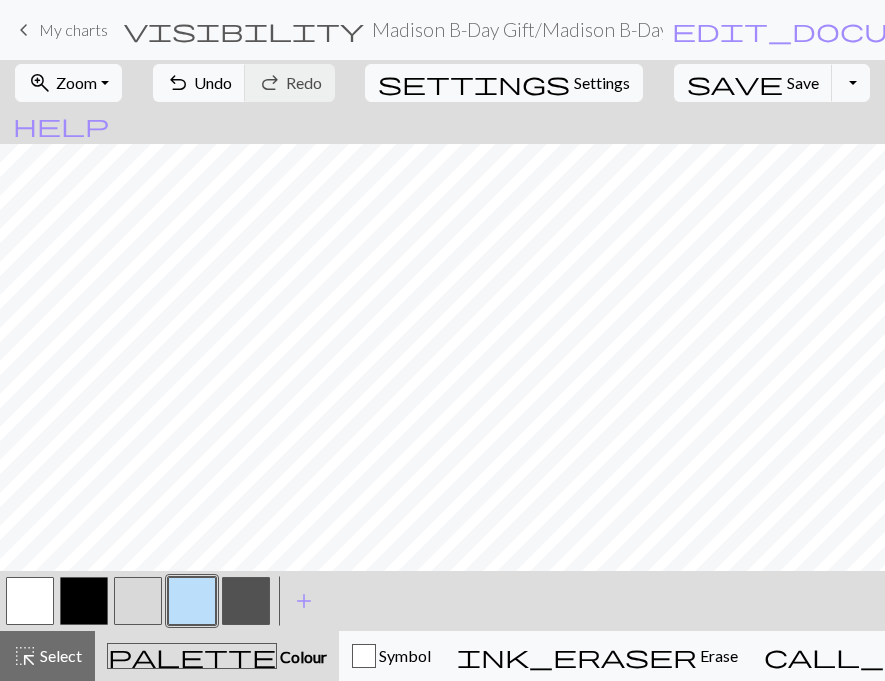 click at bounding box center [138, 601] 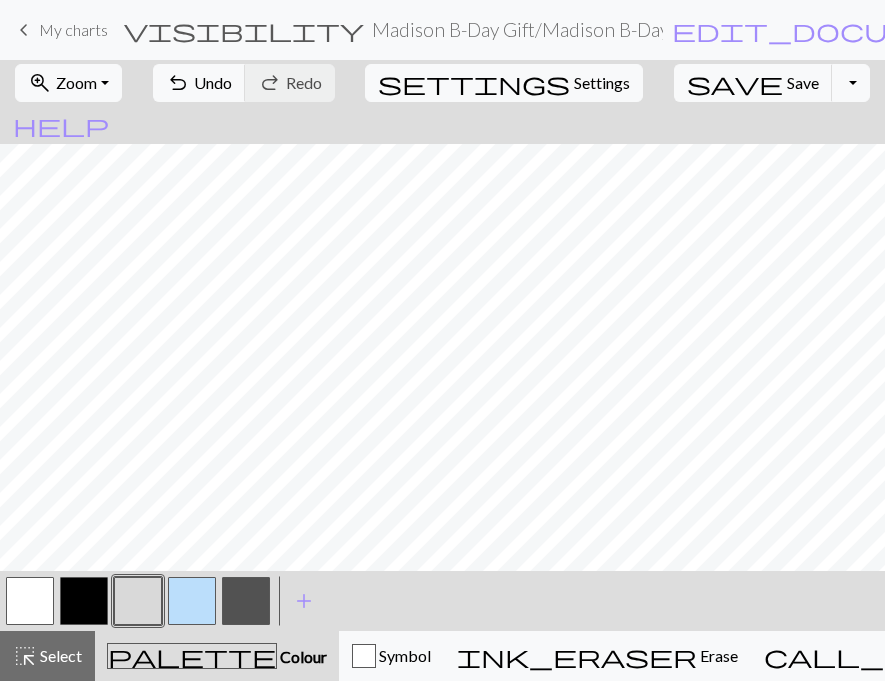 scroll, scrollTop: 535, scrollLeft: 0, axis: vertical 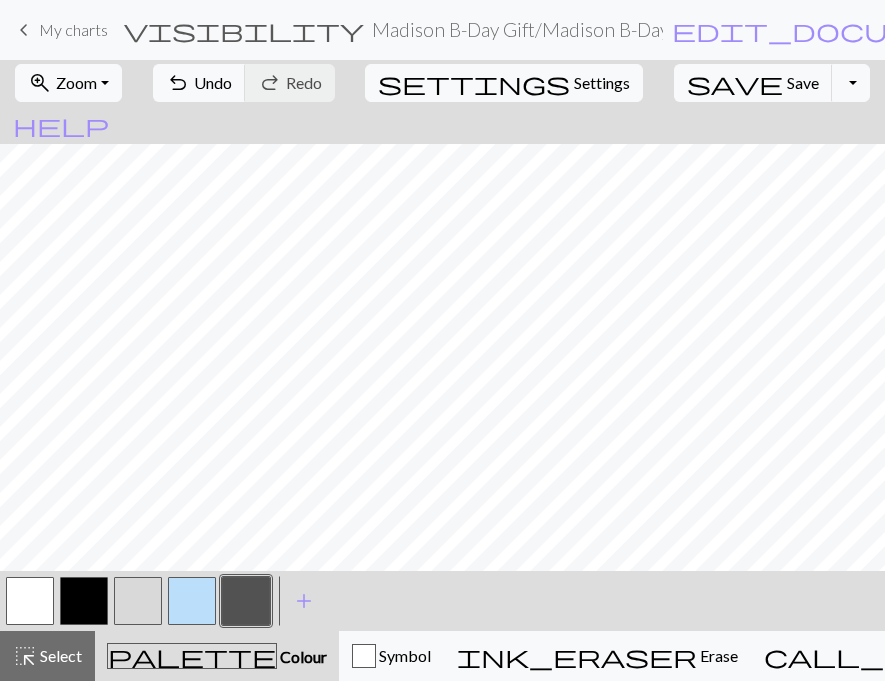 click at bounding box center (84, 601) 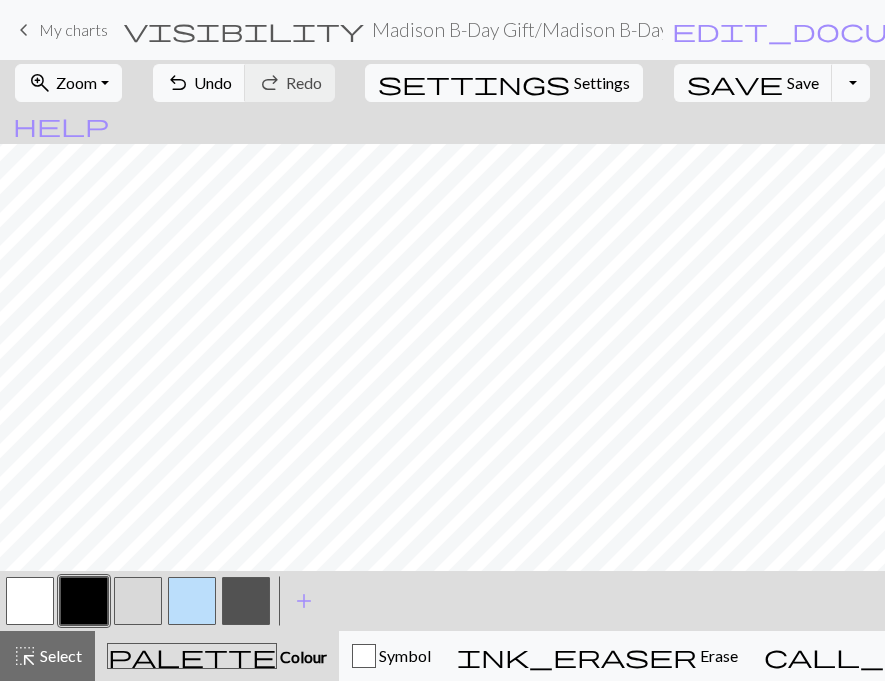 scroll, scrollTop: 1010, scrollLeft: 110, axis: both 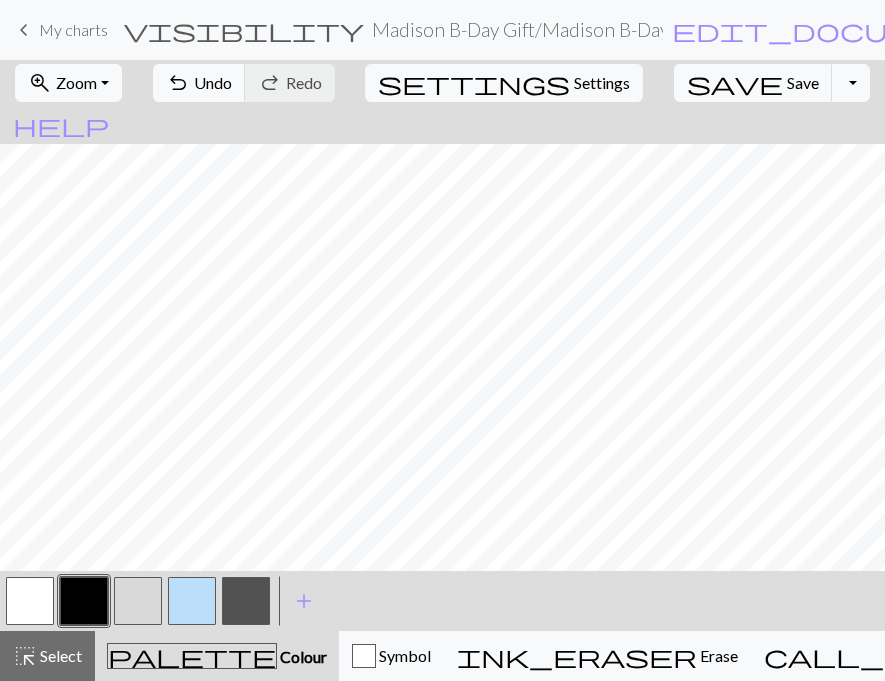 click at bounding box center [138, 601] 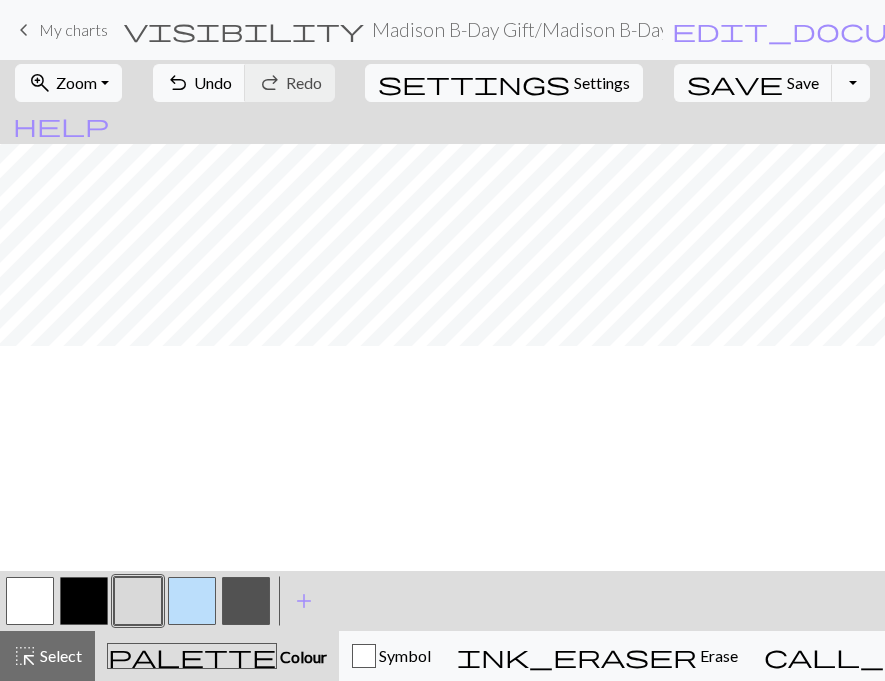 scroll, scrollTop: 1066, scrollLeft: 104, axis: both 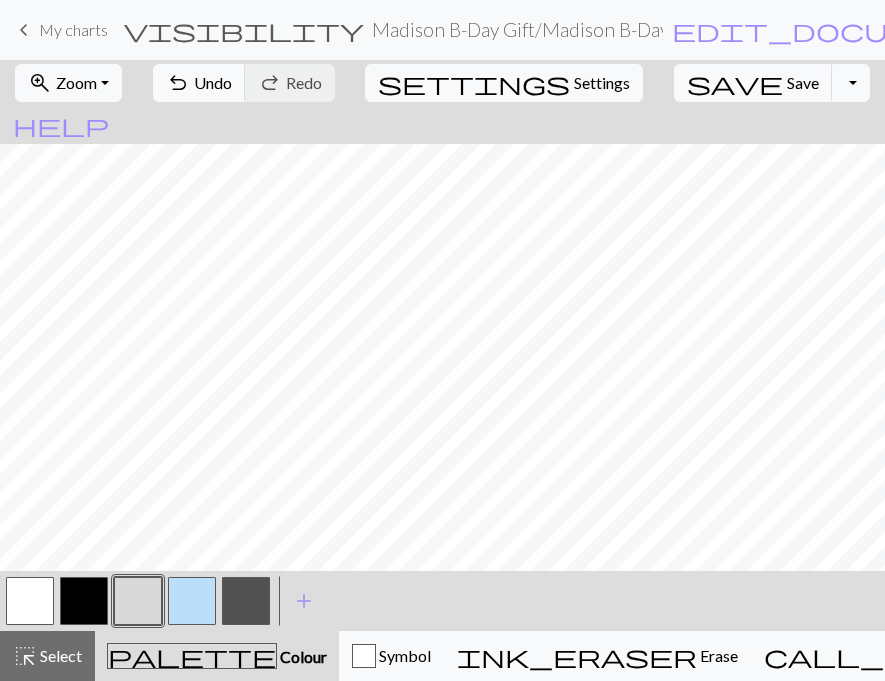 click at bounding box center [84, 601] 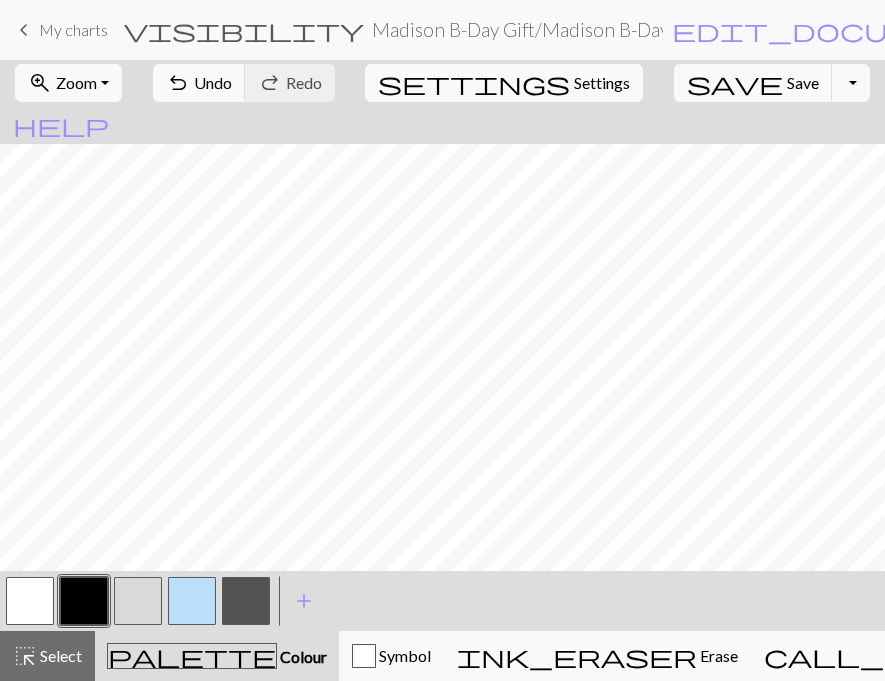 scroll, scrollTop: 890, scrollLeft: 134, axis: both 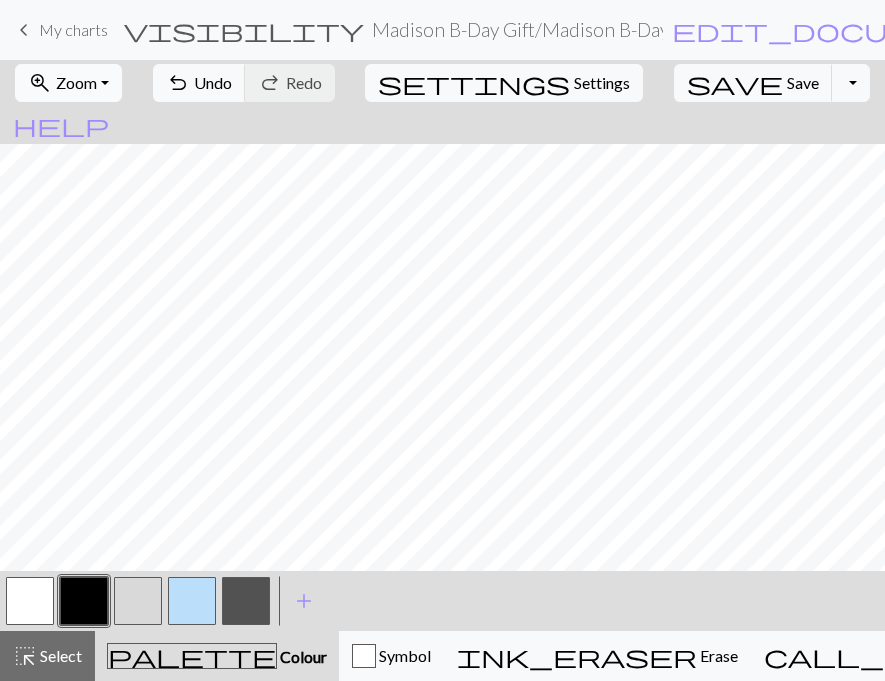click on "Zoom" at bounding box center (76, 82) 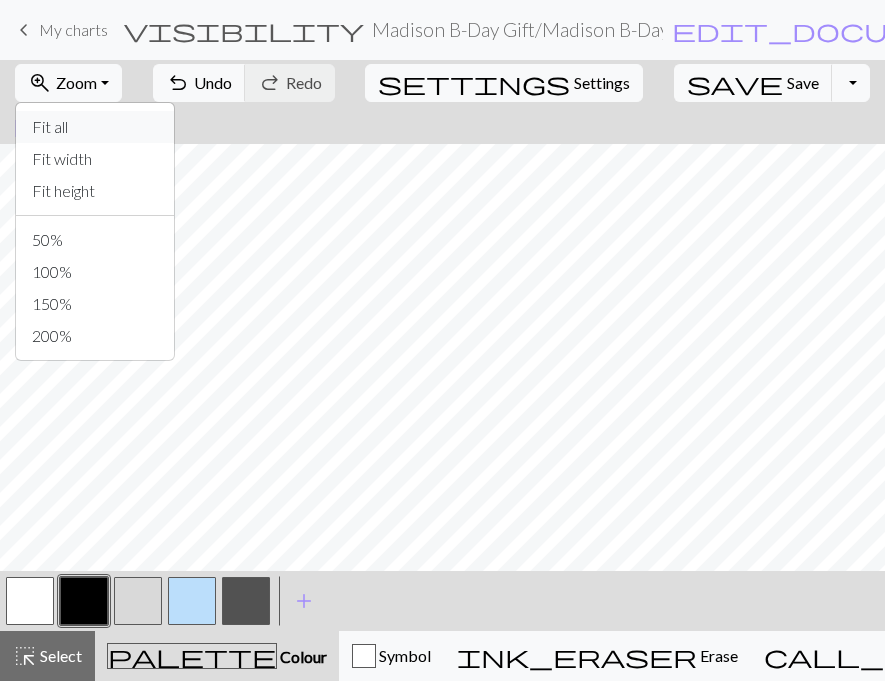 click on "Fit all" at bounding box center (95, 127) 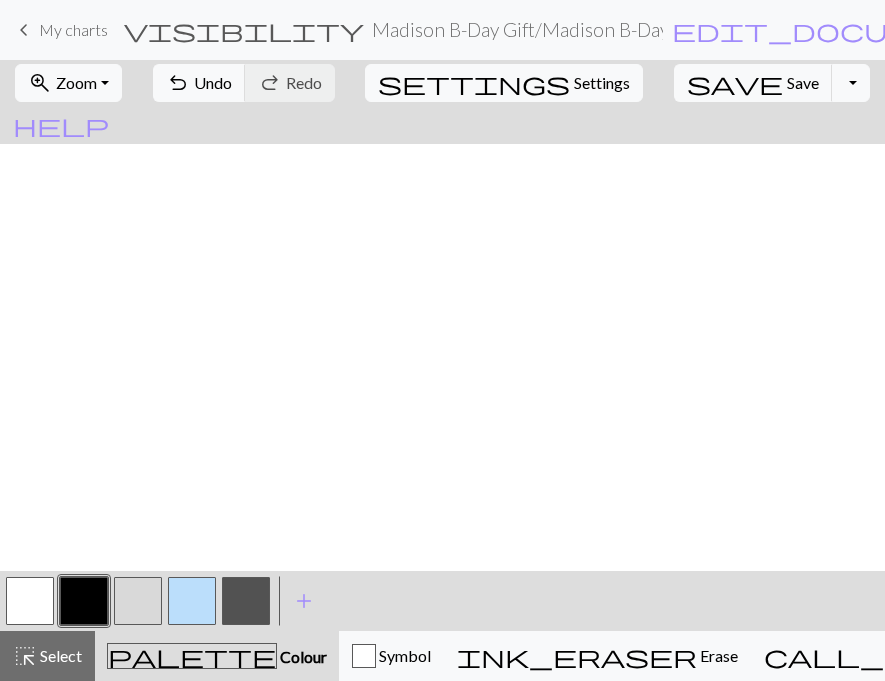scroll, scrollTop: 605, scrollLeft: 0, axis: vertical 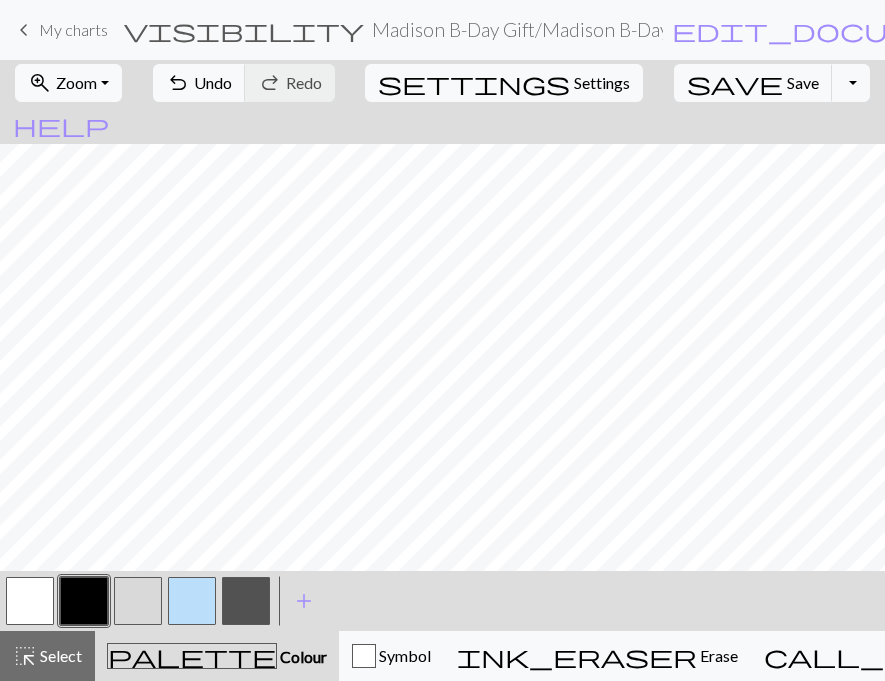 click on "keyboard_arrow_left" at bounding box center [24, 30] 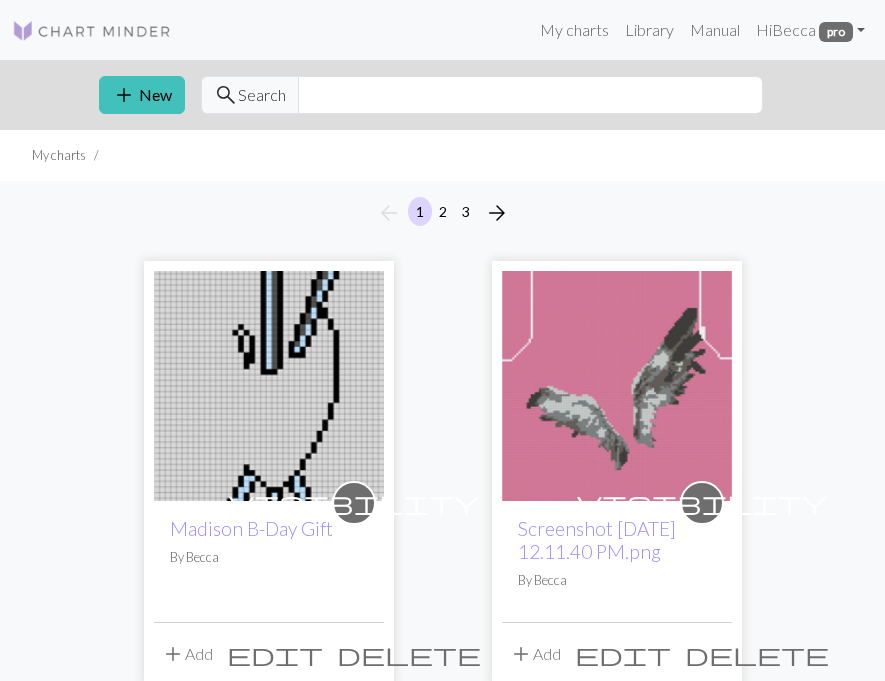 scroll, scrollTop: 110, scrollLeft: 0, axis: vertical 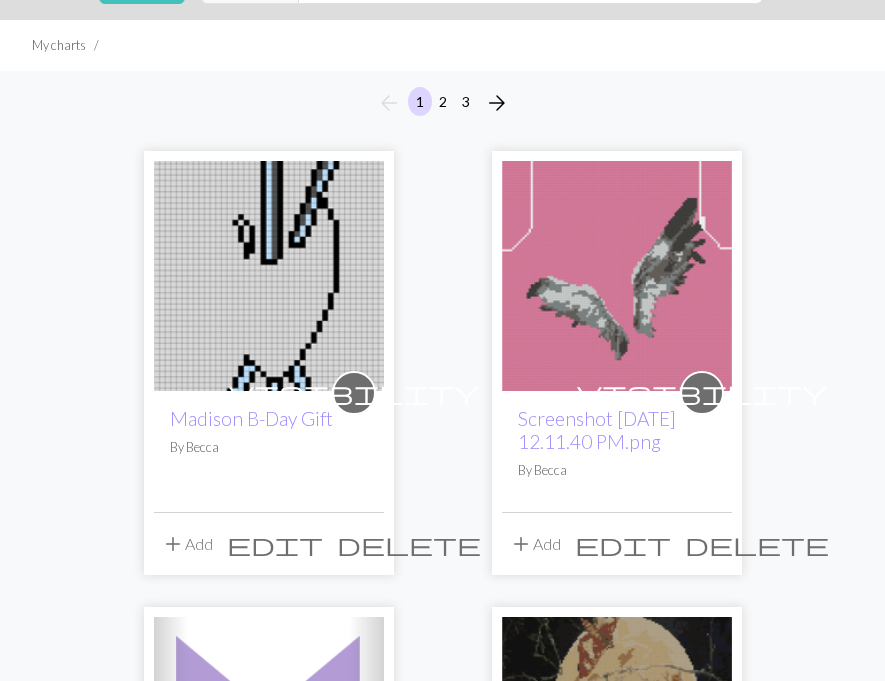 click on "delete" at bounding box center (409, 544) 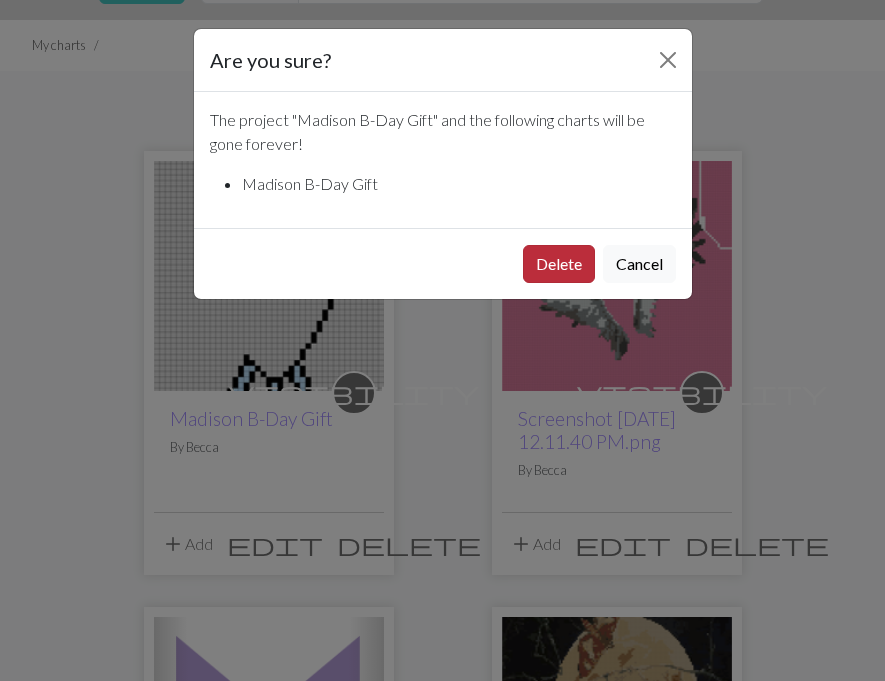 click on "Delete" at bounding box center [559, 264] 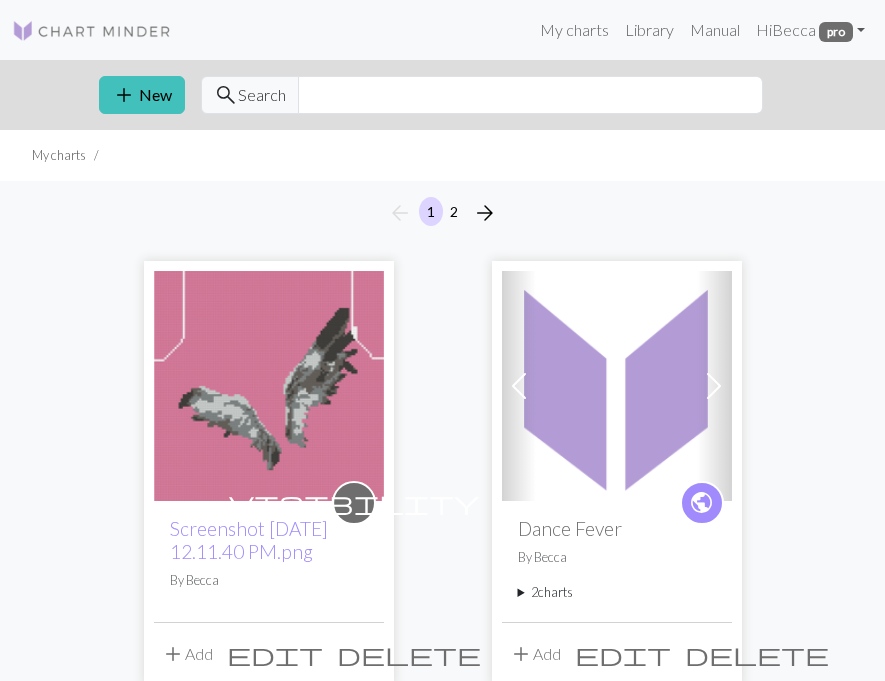 scroll, scrollTop: 110, scrollLeft: 0, axis: vertical 